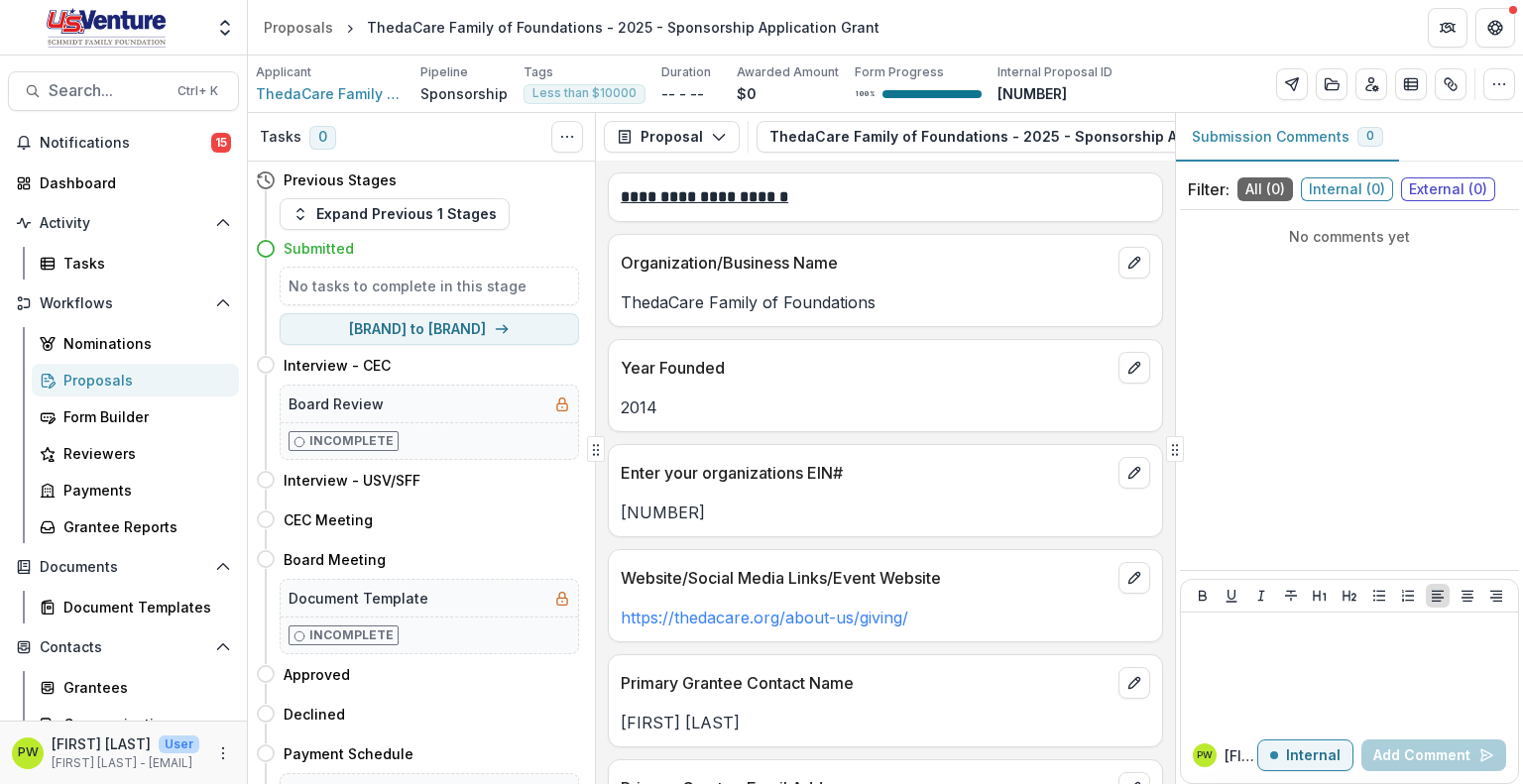 scroll, scrollTop: 0, scrollLeft: 0, axis: both 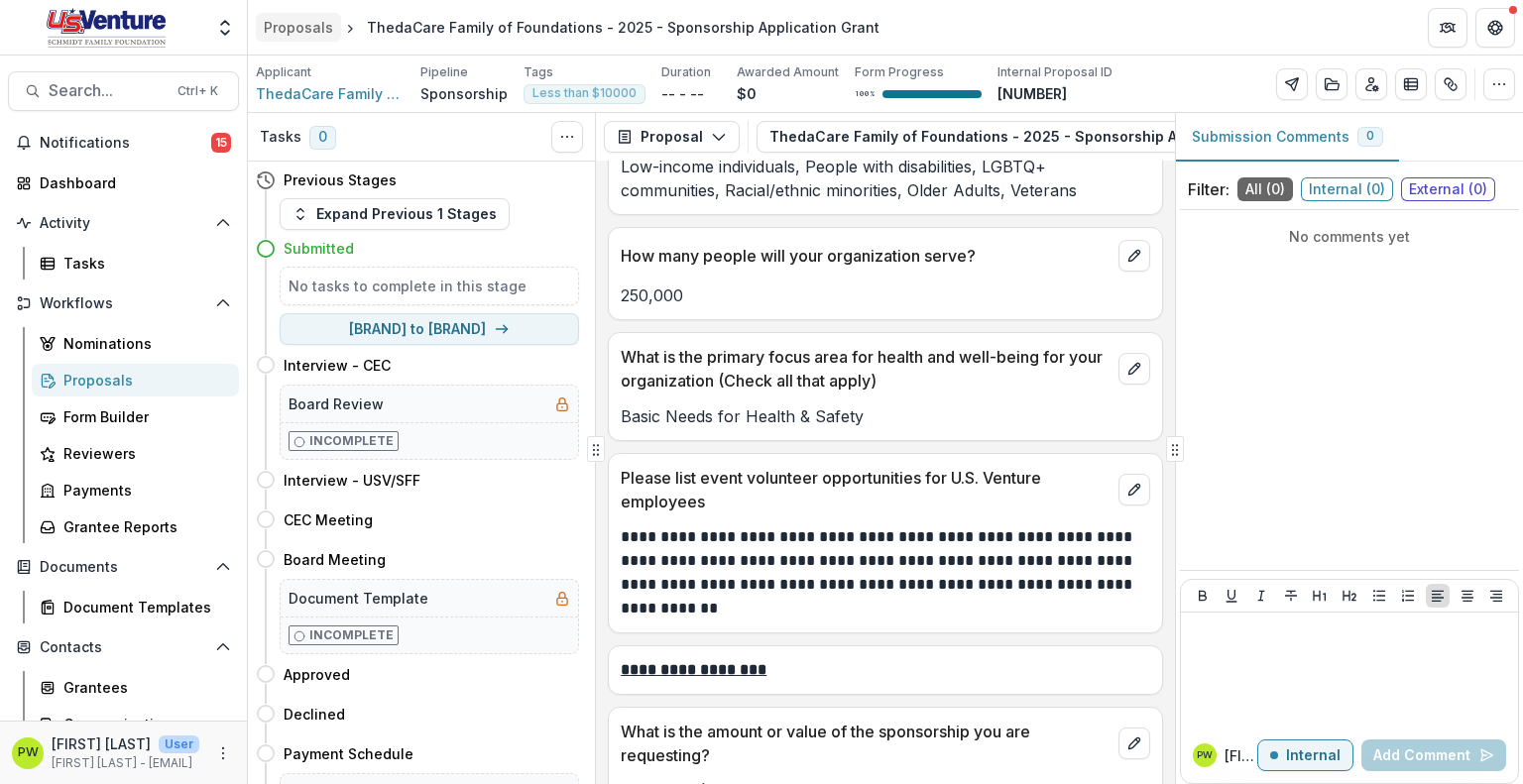 click on "Proposals" at bounding box center [298, 27] 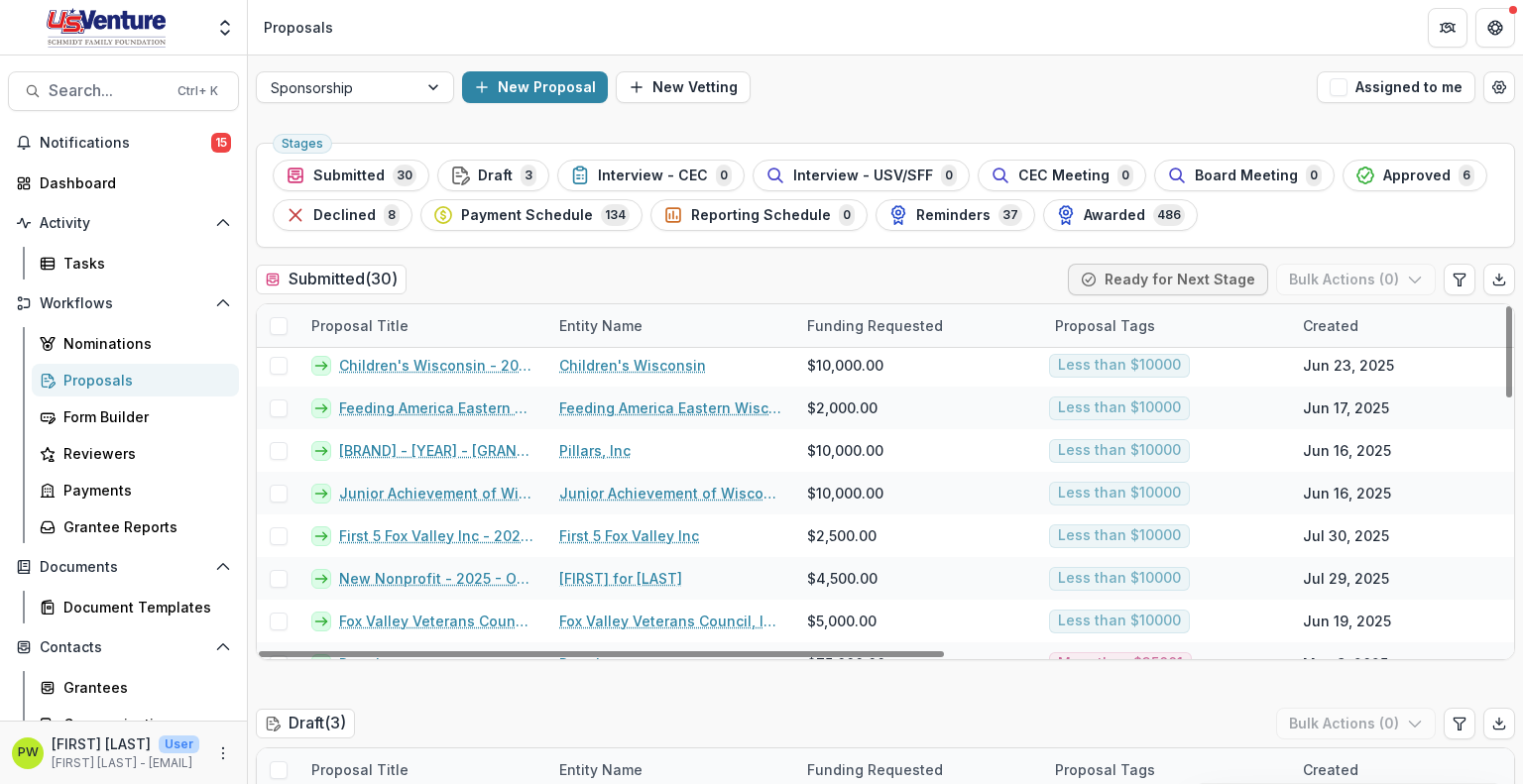 scroll, scrollTop: 966, scrollLeft: 0, axis: vertical 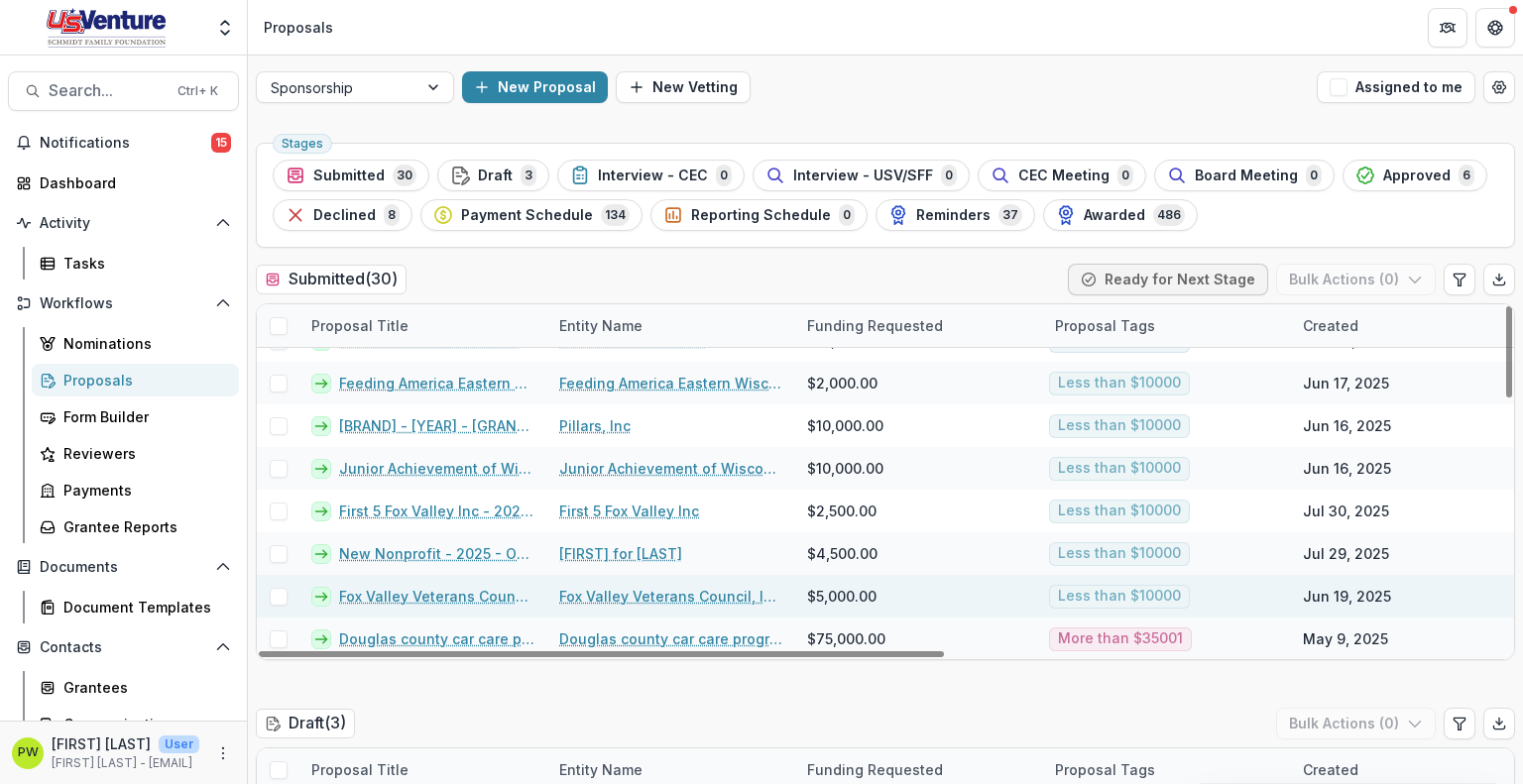 click on "Fox Valley Veterans Council, Inc. - 2025 - Out of Cycle Sponsorship Application" at bounding box center [437, 596] 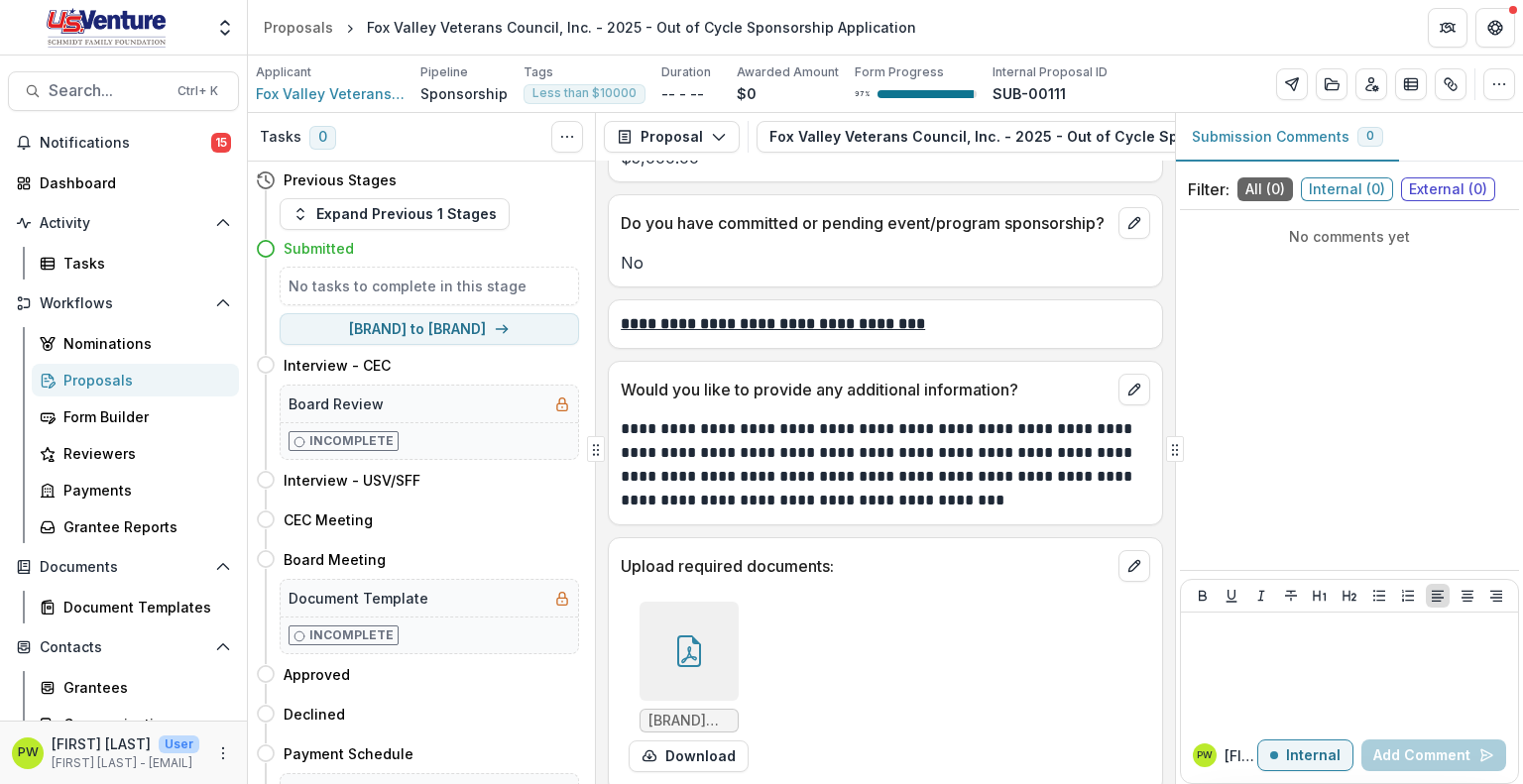 scroll, scrollTop: 7217, scrollLeft: 0, axis: vertical 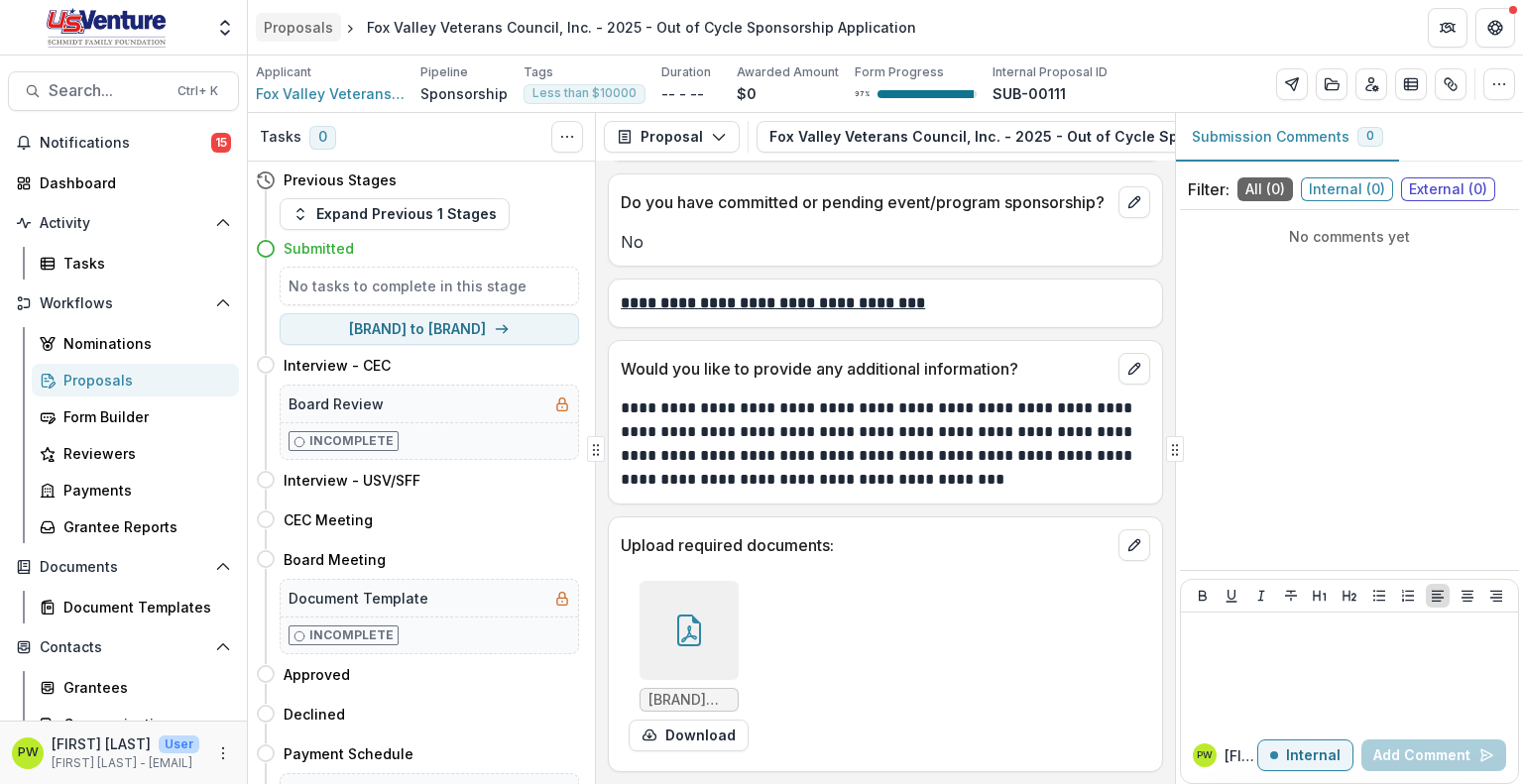 click on "Proposals" at bounding box center (298, 27) 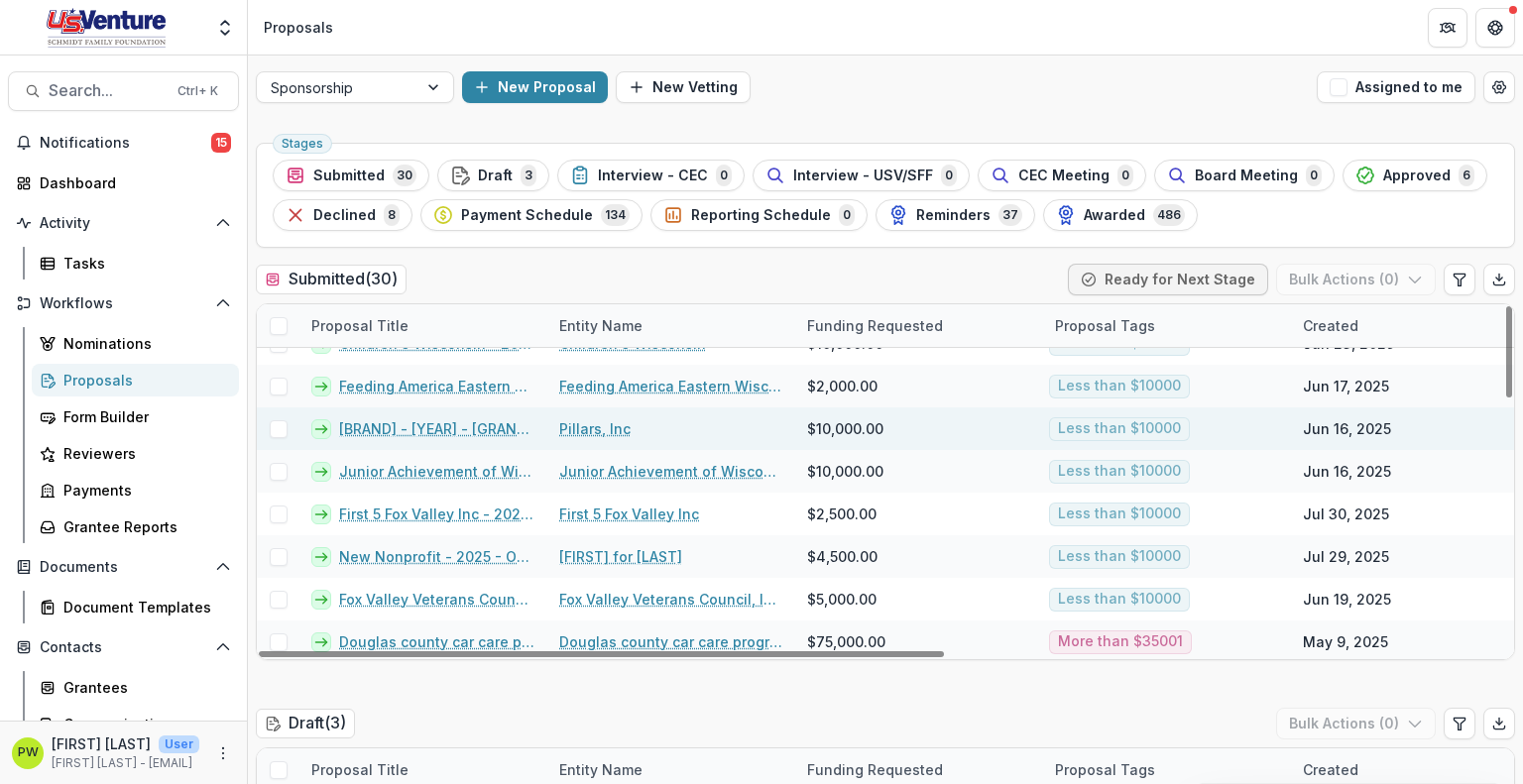scroll, scrollTop: 966, scrollLeft: 0, axis: vertical 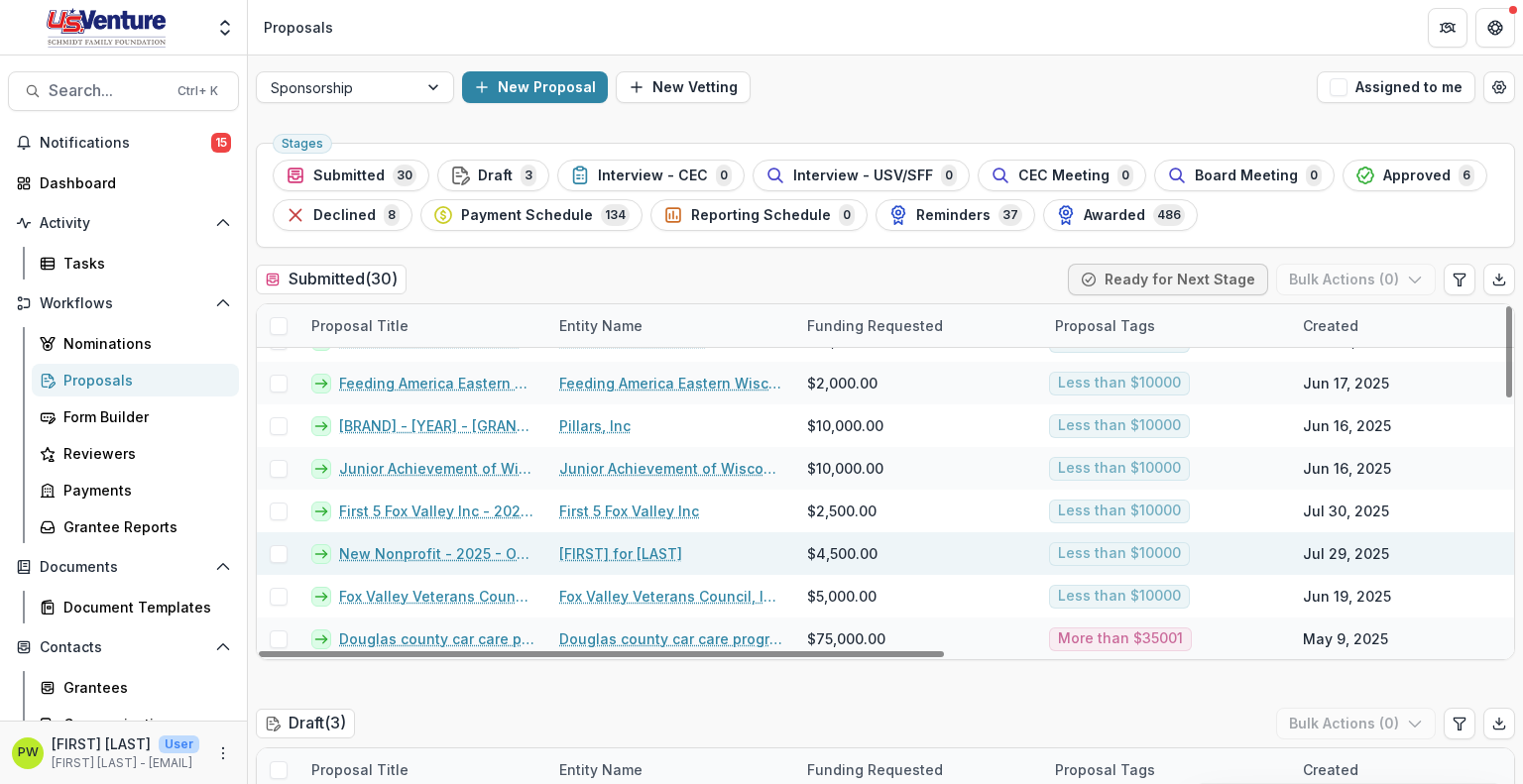 click on "New Nonprofit - 2025 - Out of Cycle Sponsorship Application" at bounding box center [437, 553] 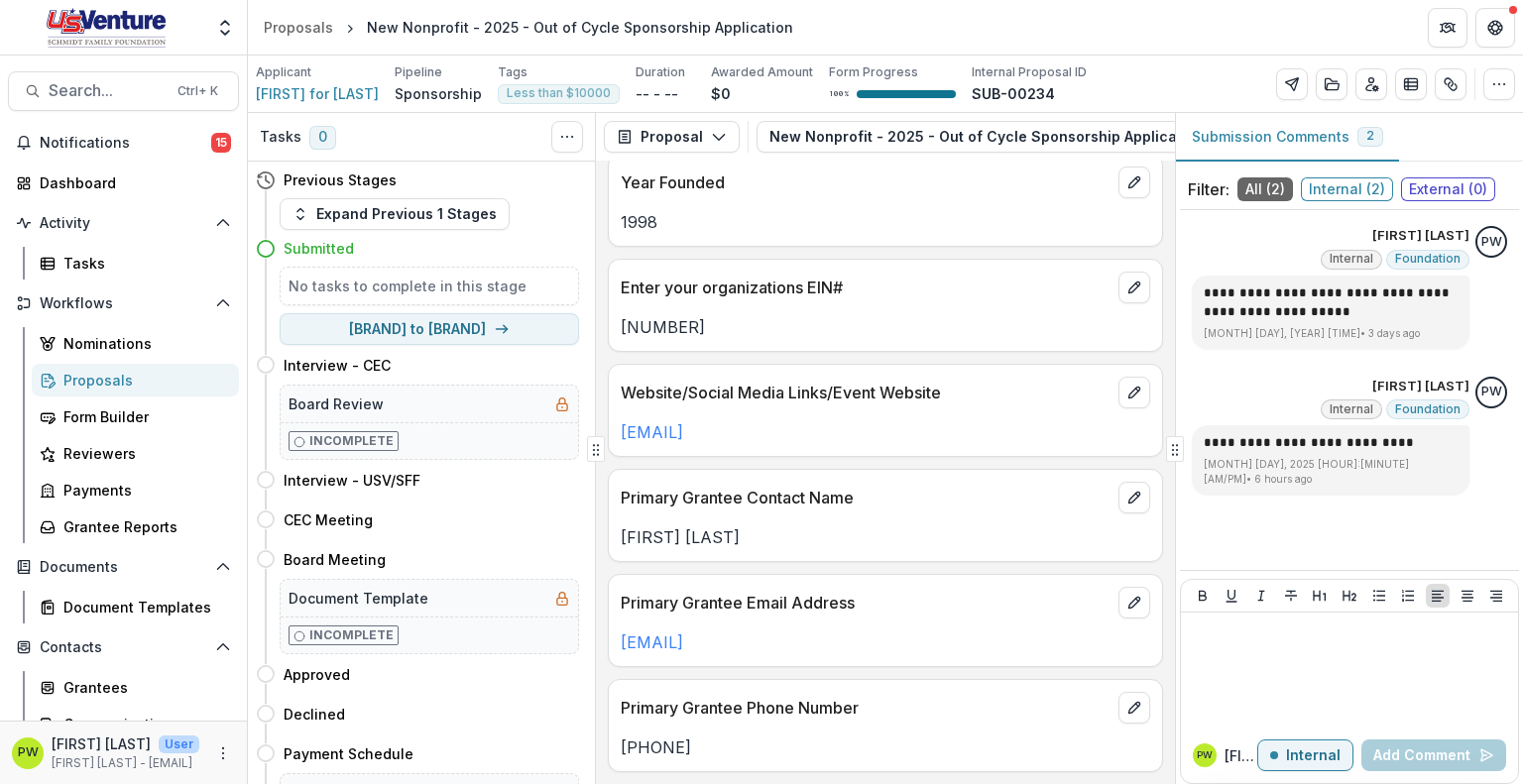 scroll, scrollTop: 26, scrollLeft: 0, axis: vertical 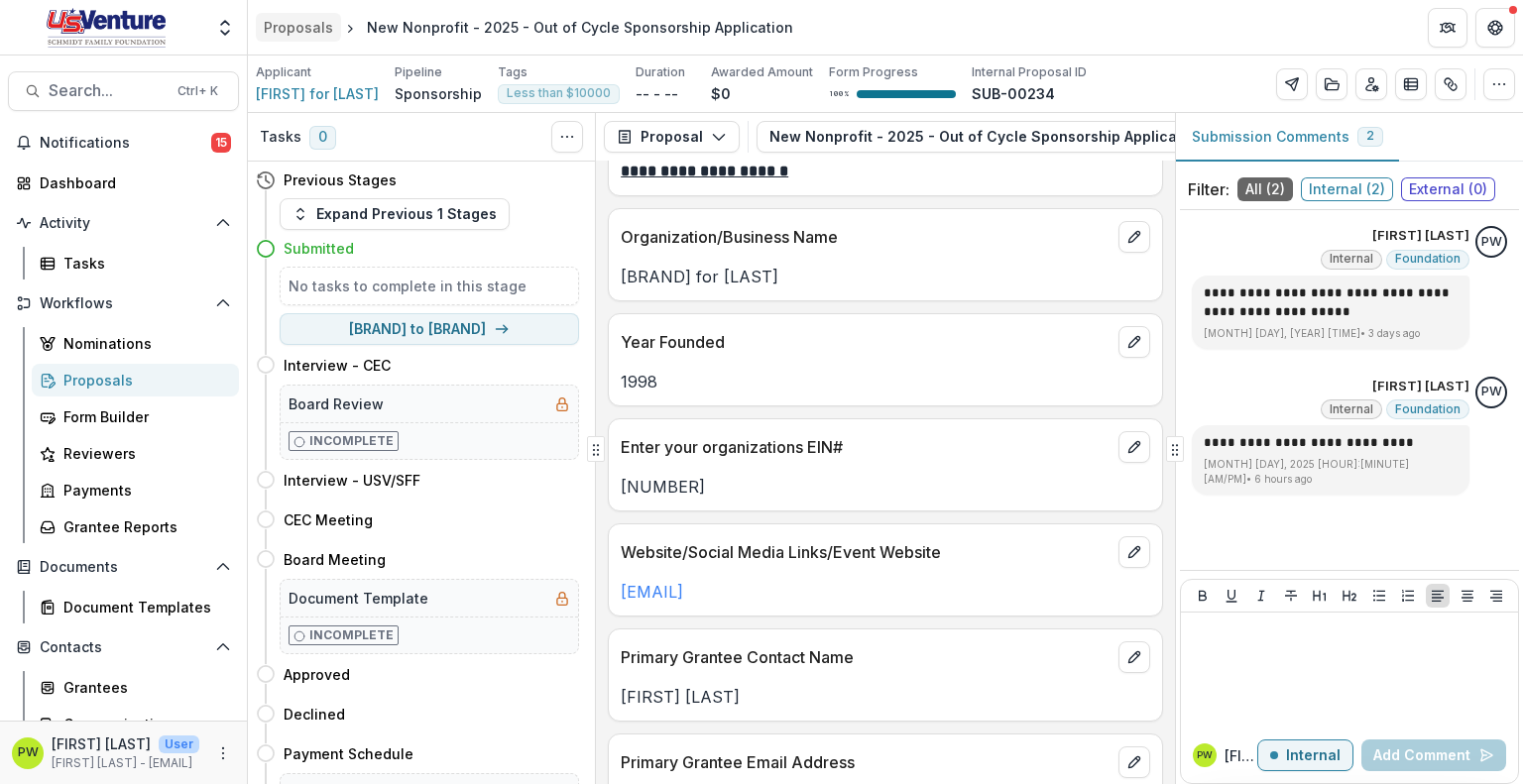 click on "Proposals" at bounding box center [298, 27] 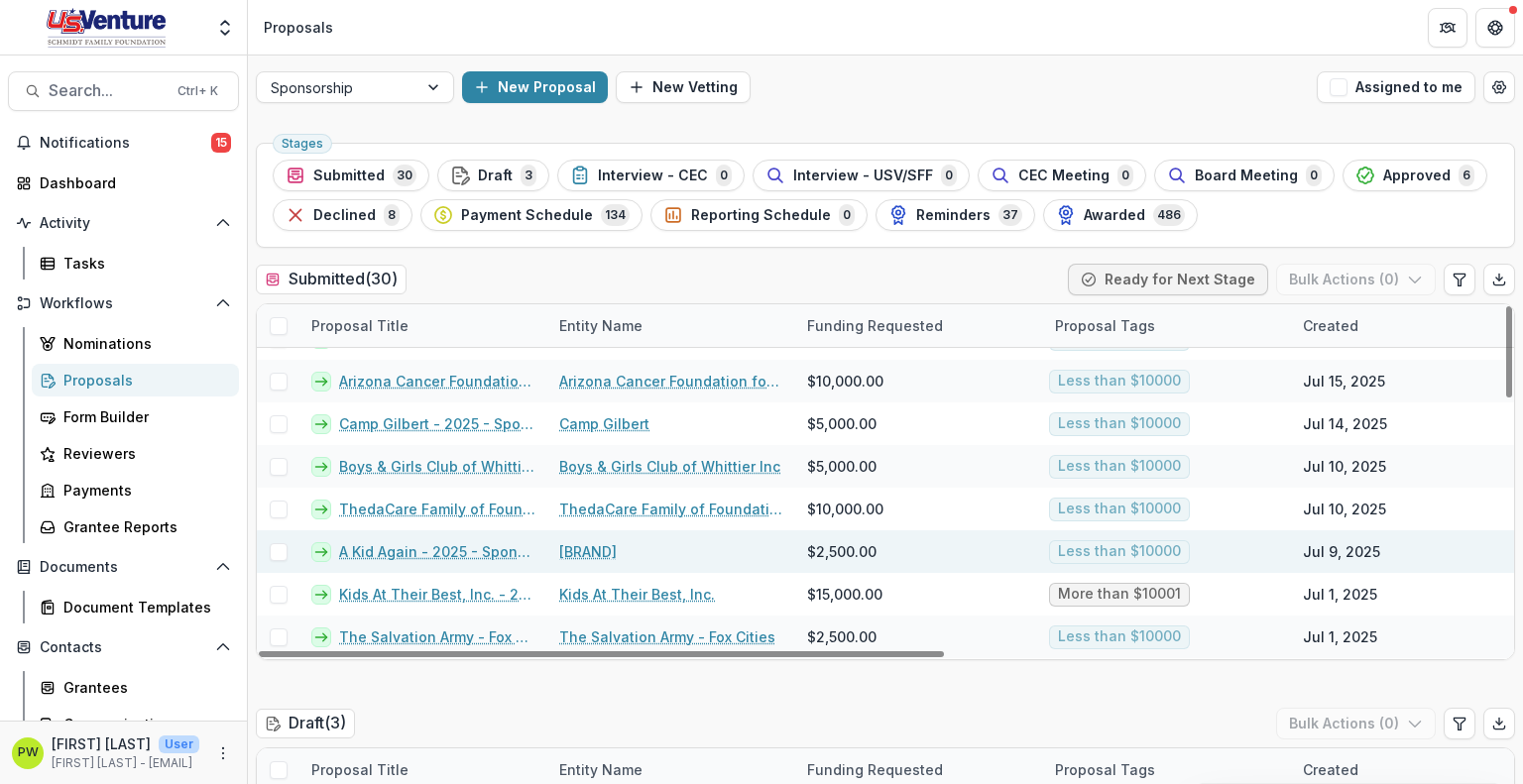 scroll, scrollTop: 376, scrollLeft: 0, axis: vertical 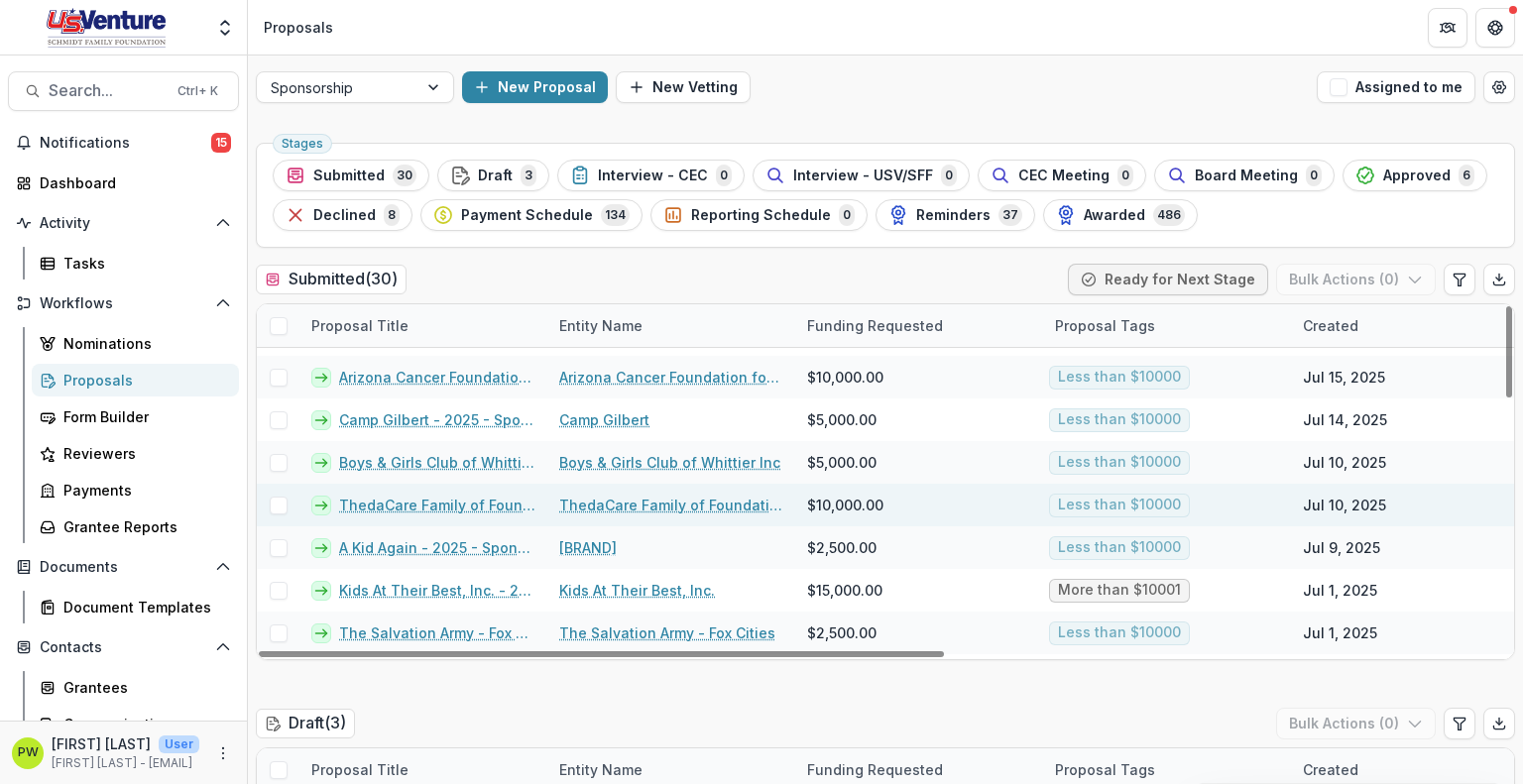 click on "ThedaCare Family of Foundations - 2025 - Sponsorship Application Grant" at bounding box center (437, 504) 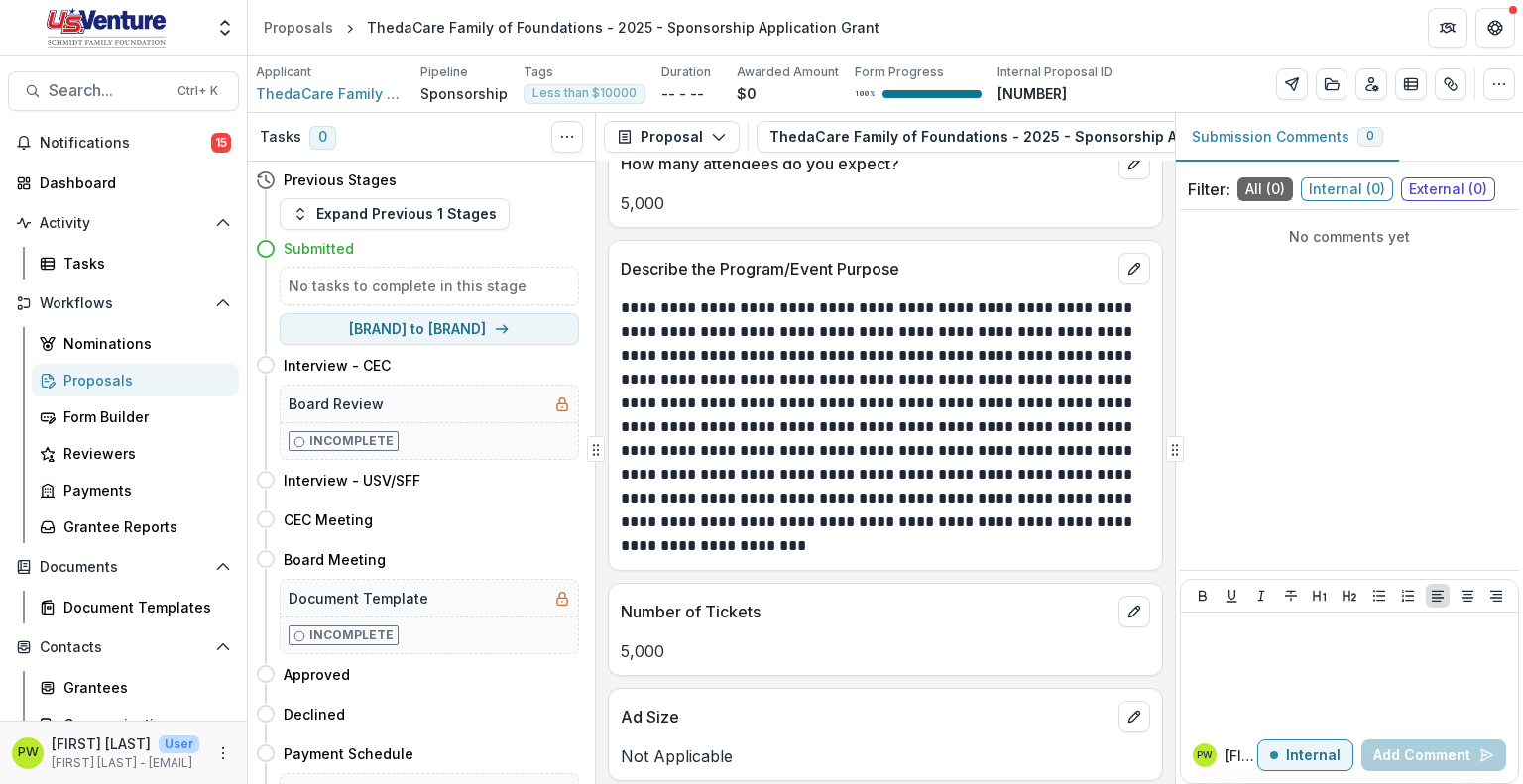 scroll, scrollTop: 2868, scrollLeft: 0, axis: vertical 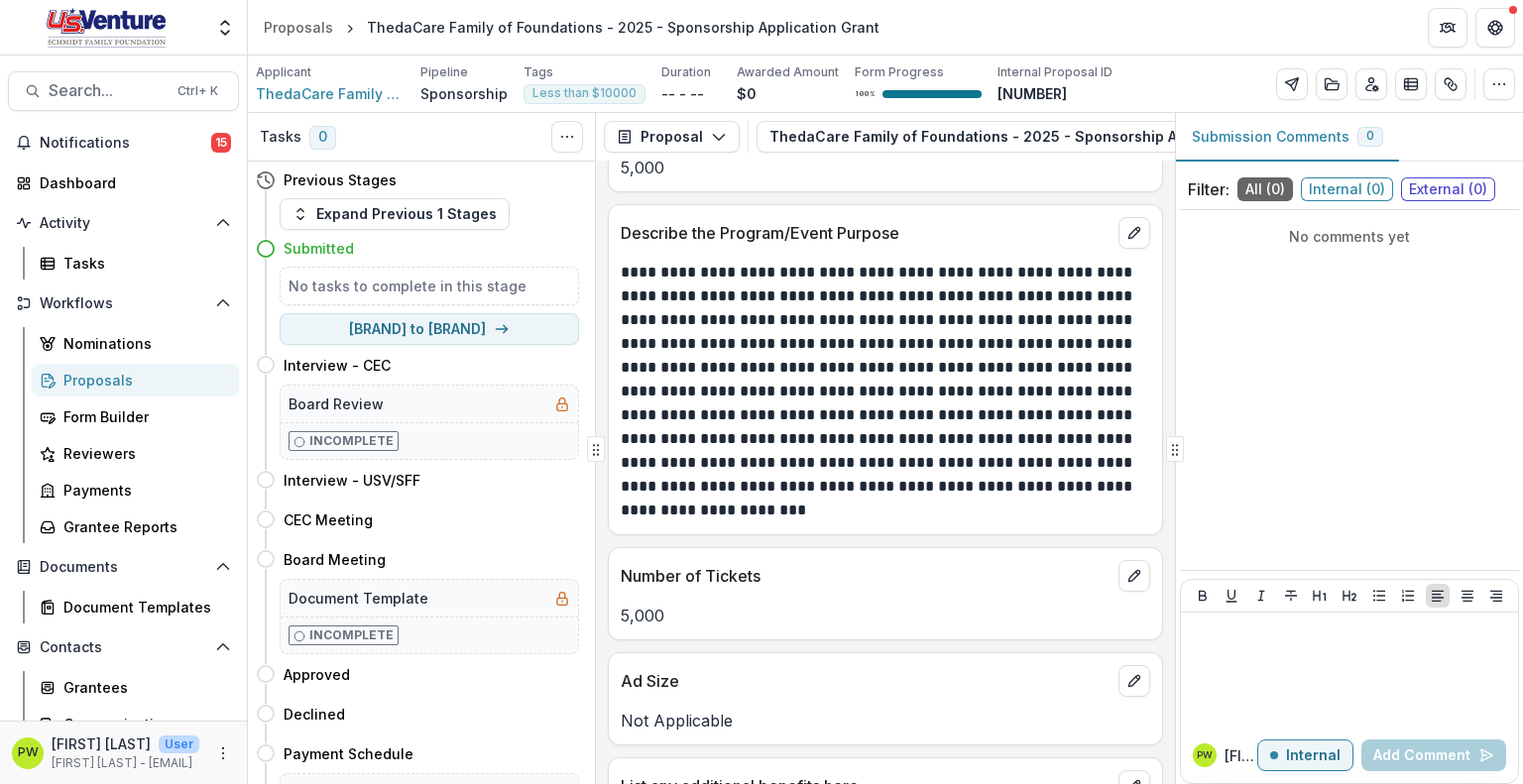 click on "Number of Tickets" at bounding box center (866, 576) 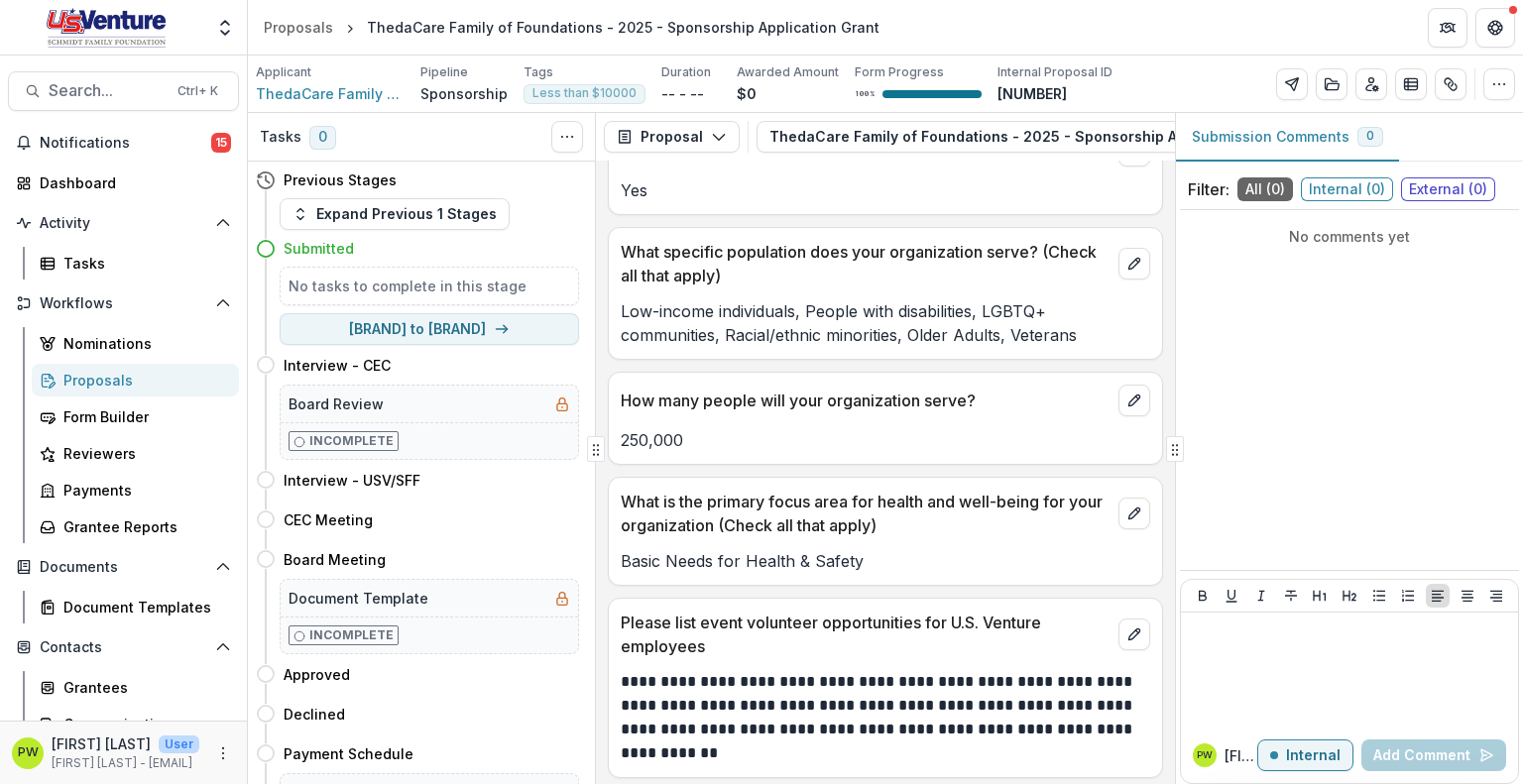 scroll, scrollTop: 4000, scrollLeft: 0, axis: vertical 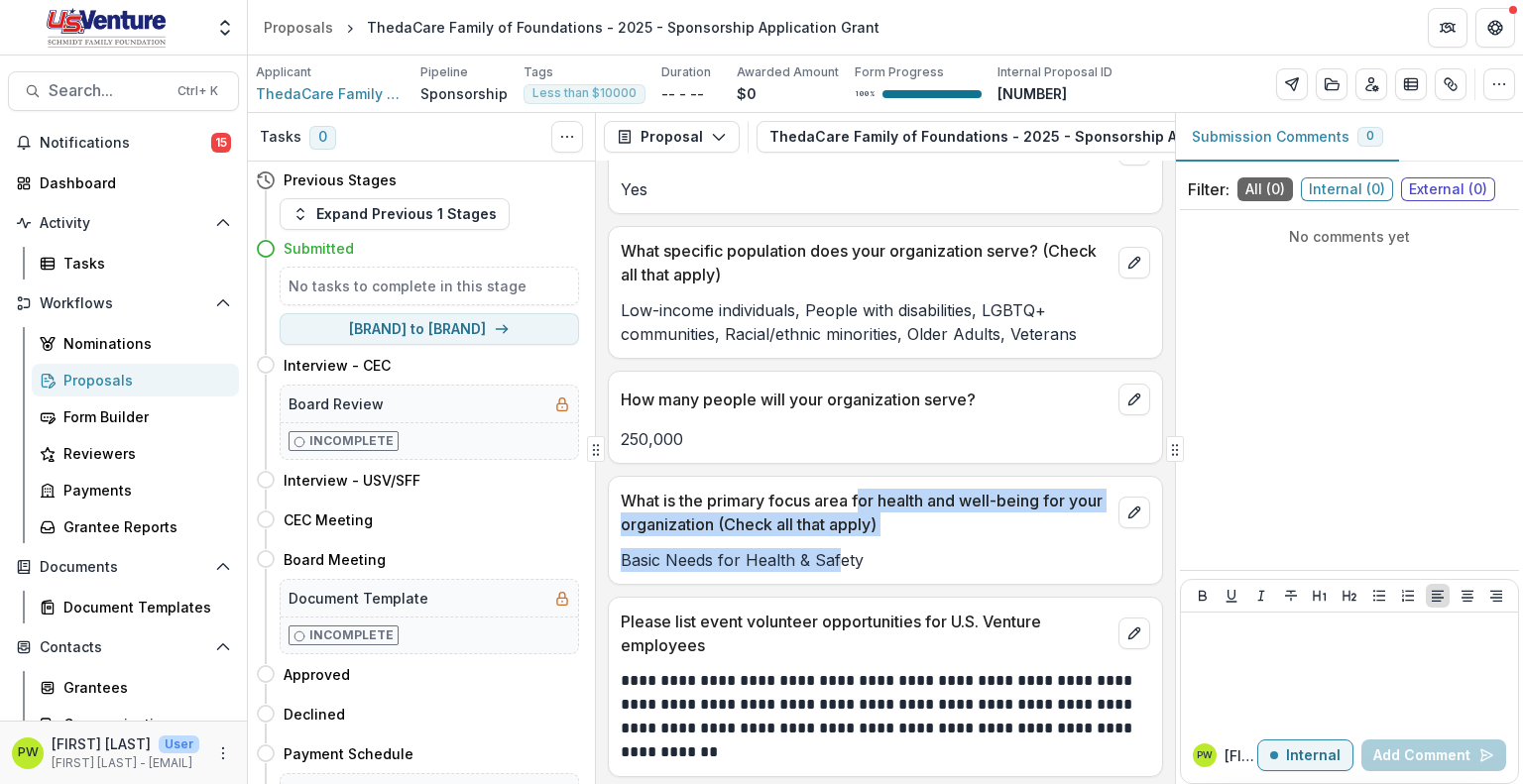 drag, startPoint x: 826, startPoint y: 582, endPoint x: 863, endPoint y: 486, distance: 102.88343 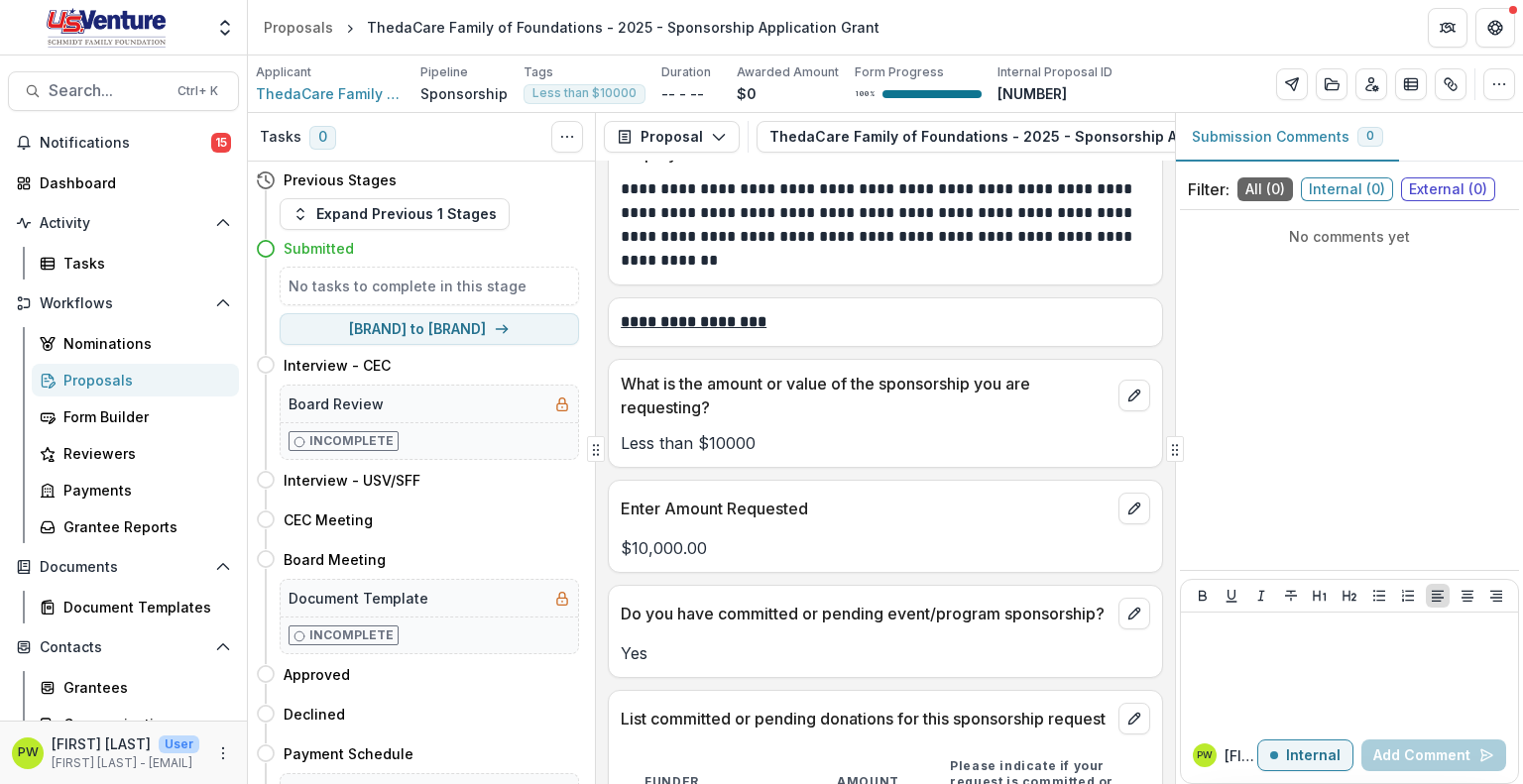 scroll, scrollTop: 4493, scrollLeft: 0, axis: vertical 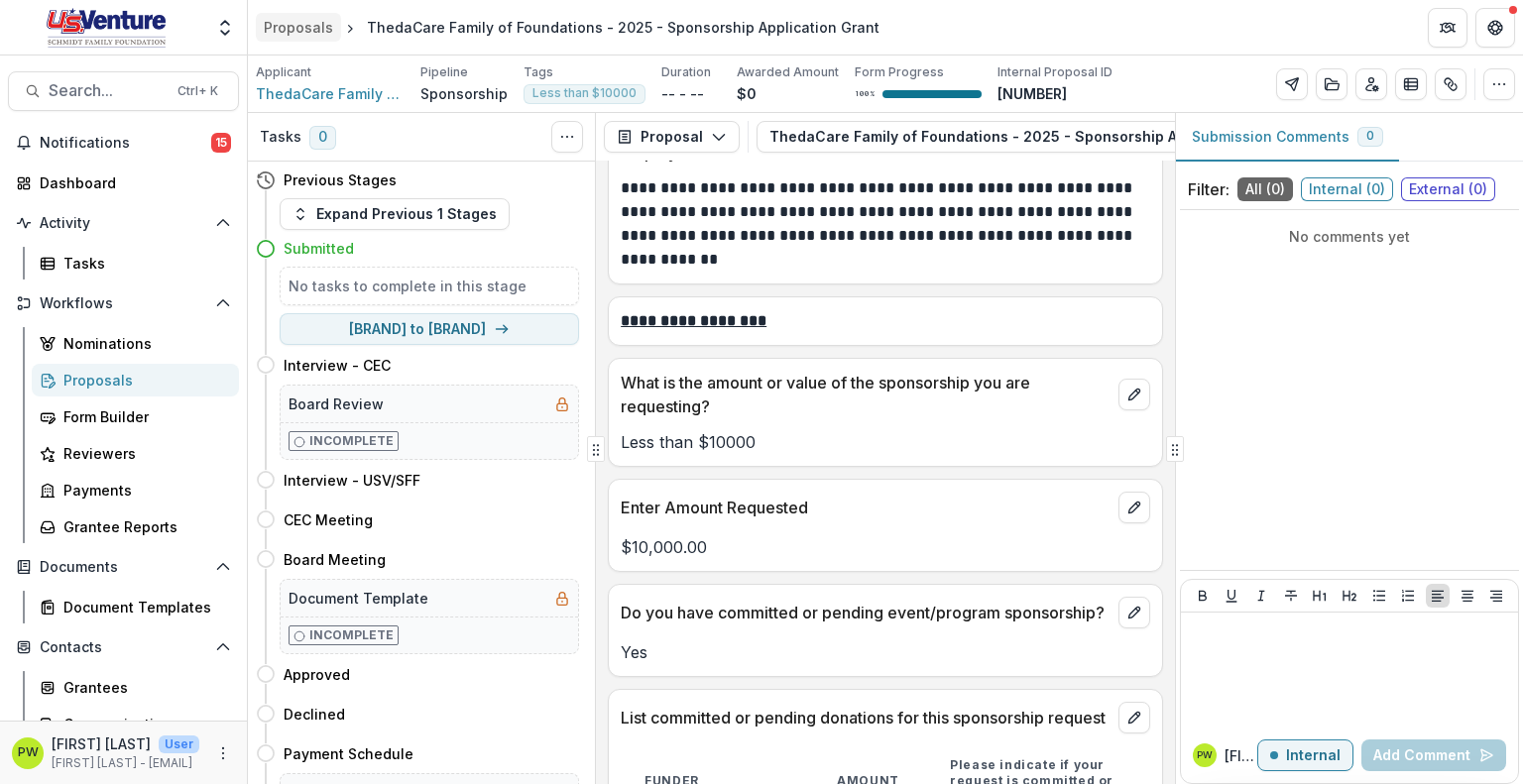 click on "Proposals" at bounding box center (298, 27) 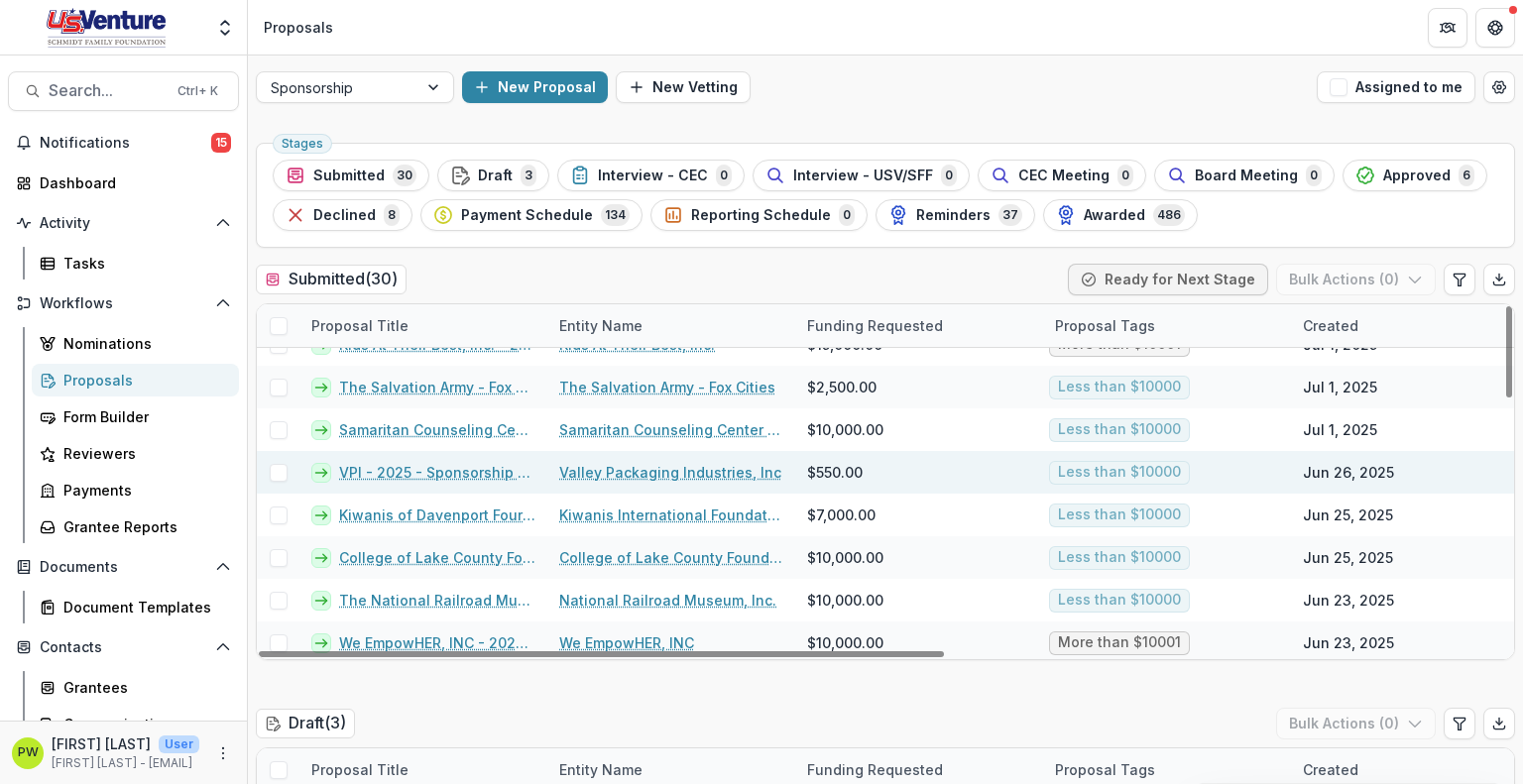 scroll, scrollTop: 622, scrollLeft: 0, axis: vertical 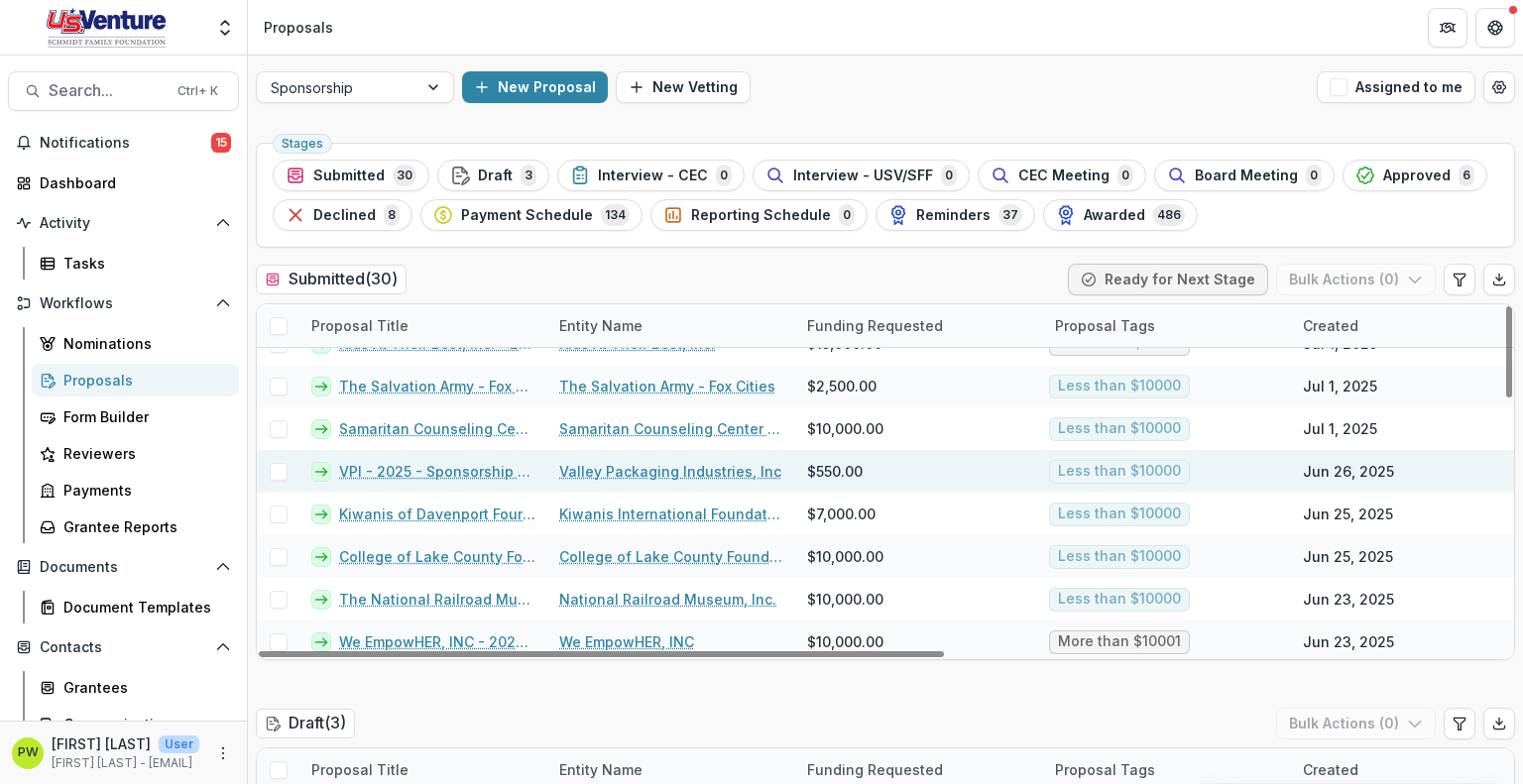 click on "VPI - 2025 - Sponsorship Application Grant" at bounding box center [437, 471] 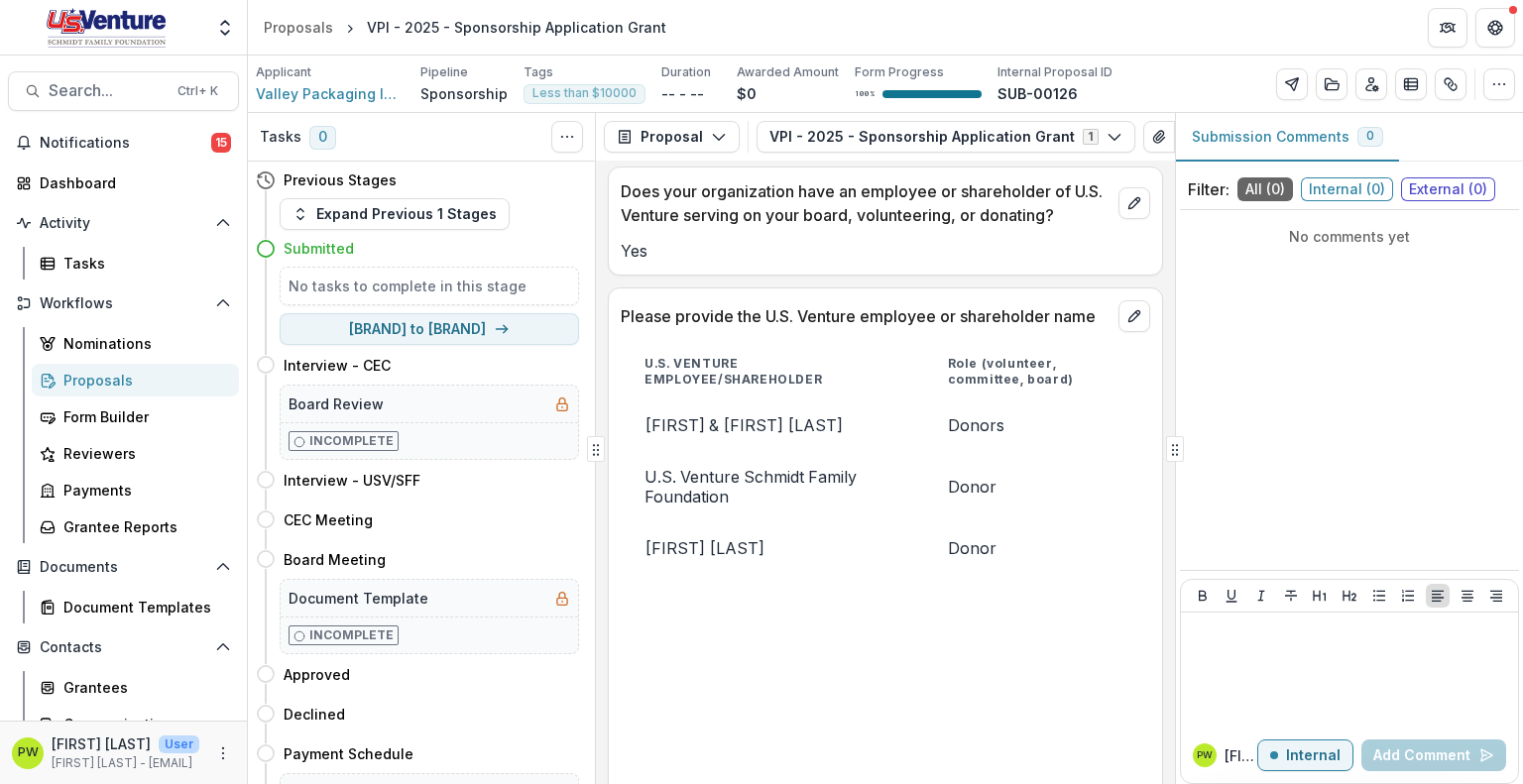 scroll, scrollTop: 1782, scrollLeft: 0, axis: vertical 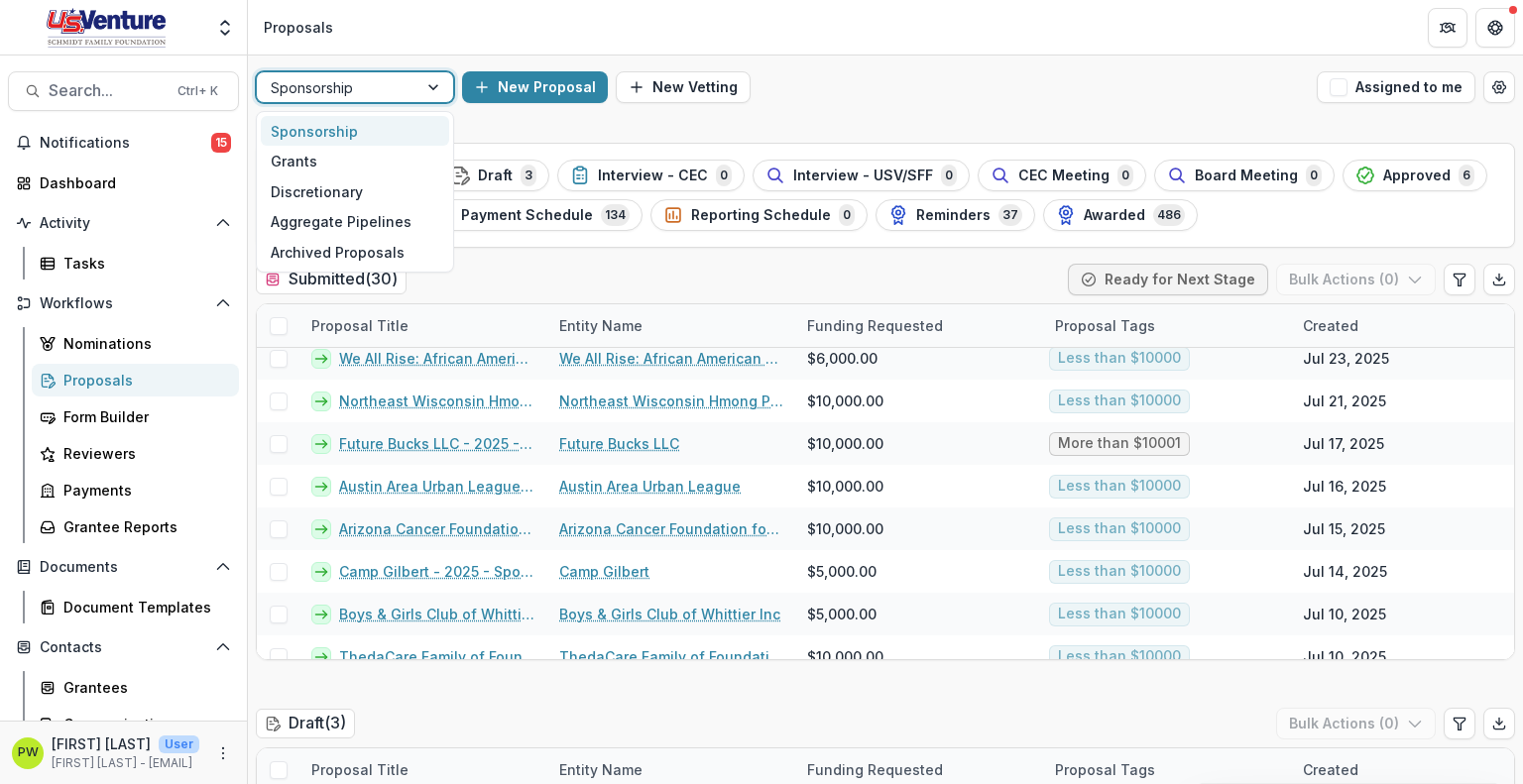 click at bounding box center [337, 87] 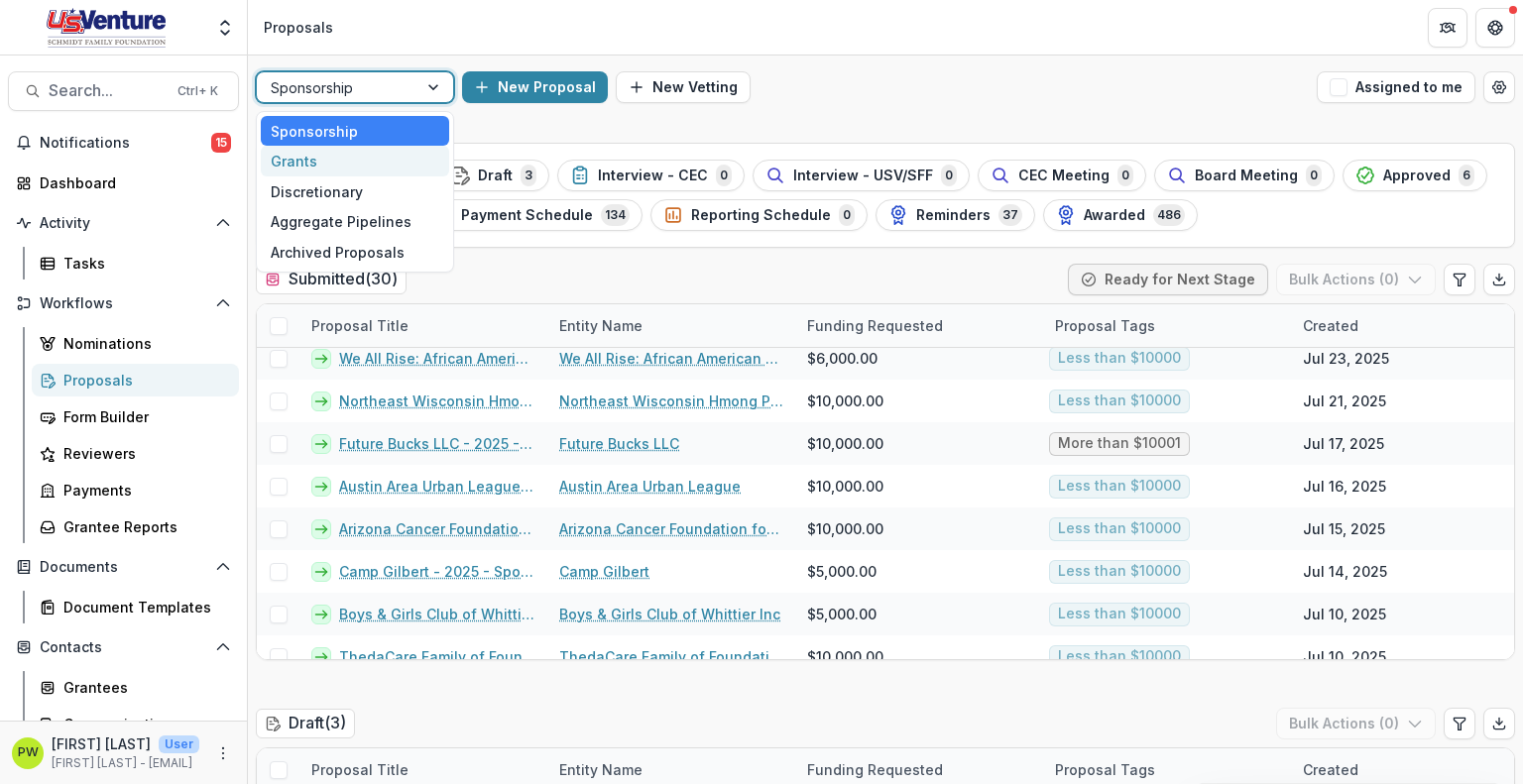 click on "Grants" at bounding box center [355, 161] 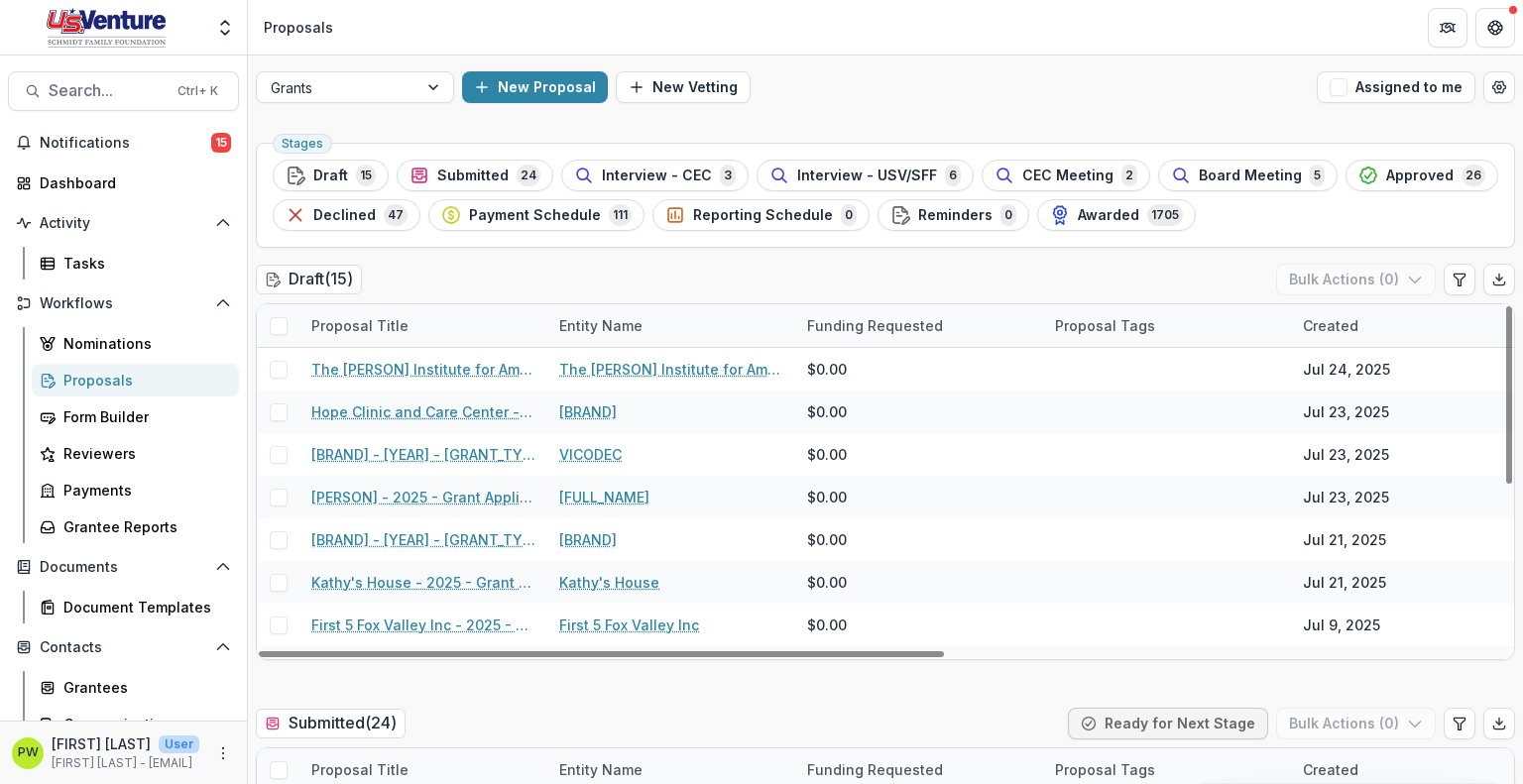 click on "Funding Requested" at bounding box center [875, 325] 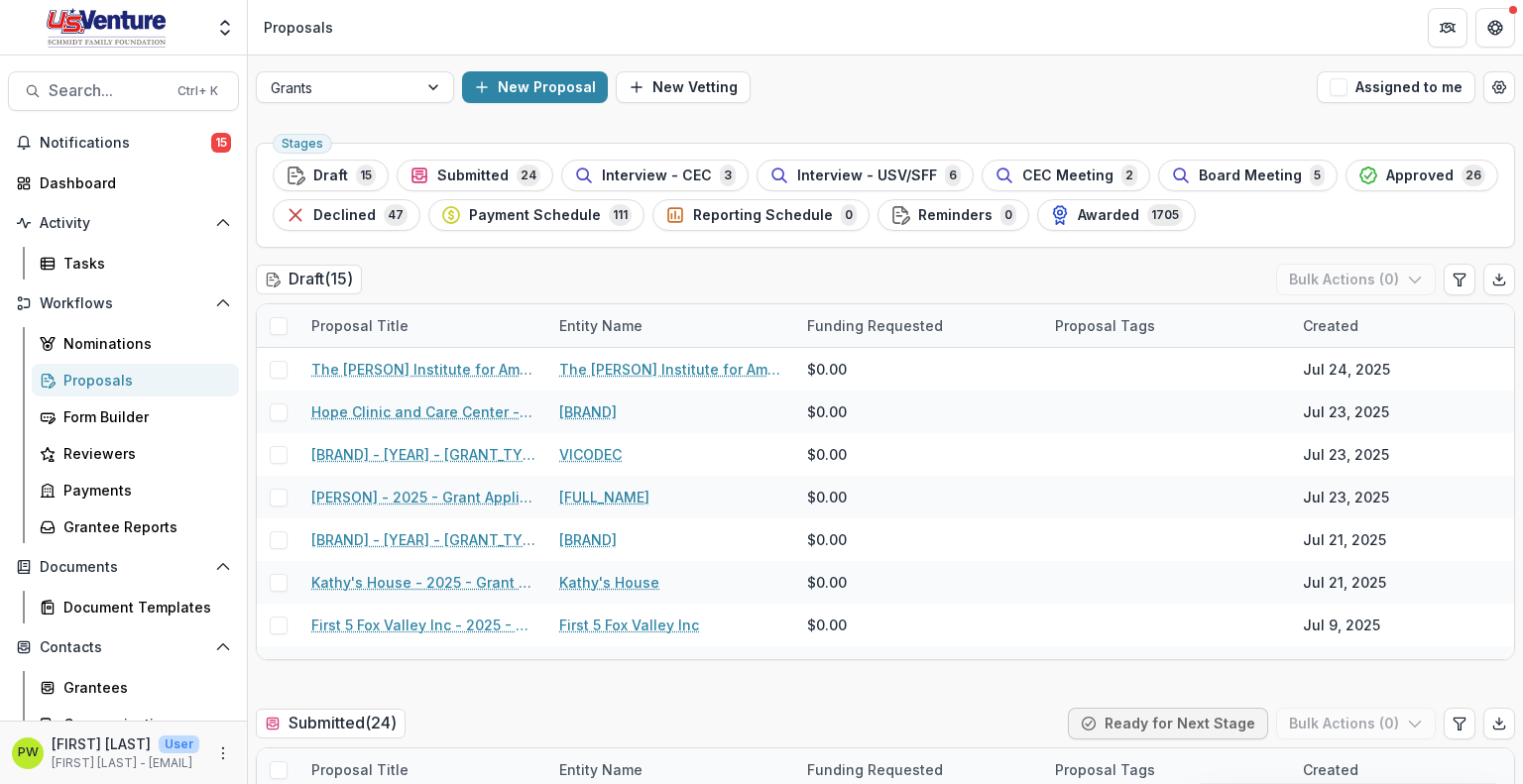 drag, startPoint x: 487, startPoint y: 178, endPoint x: 496, endPoint y: 193, distance: 17.492856 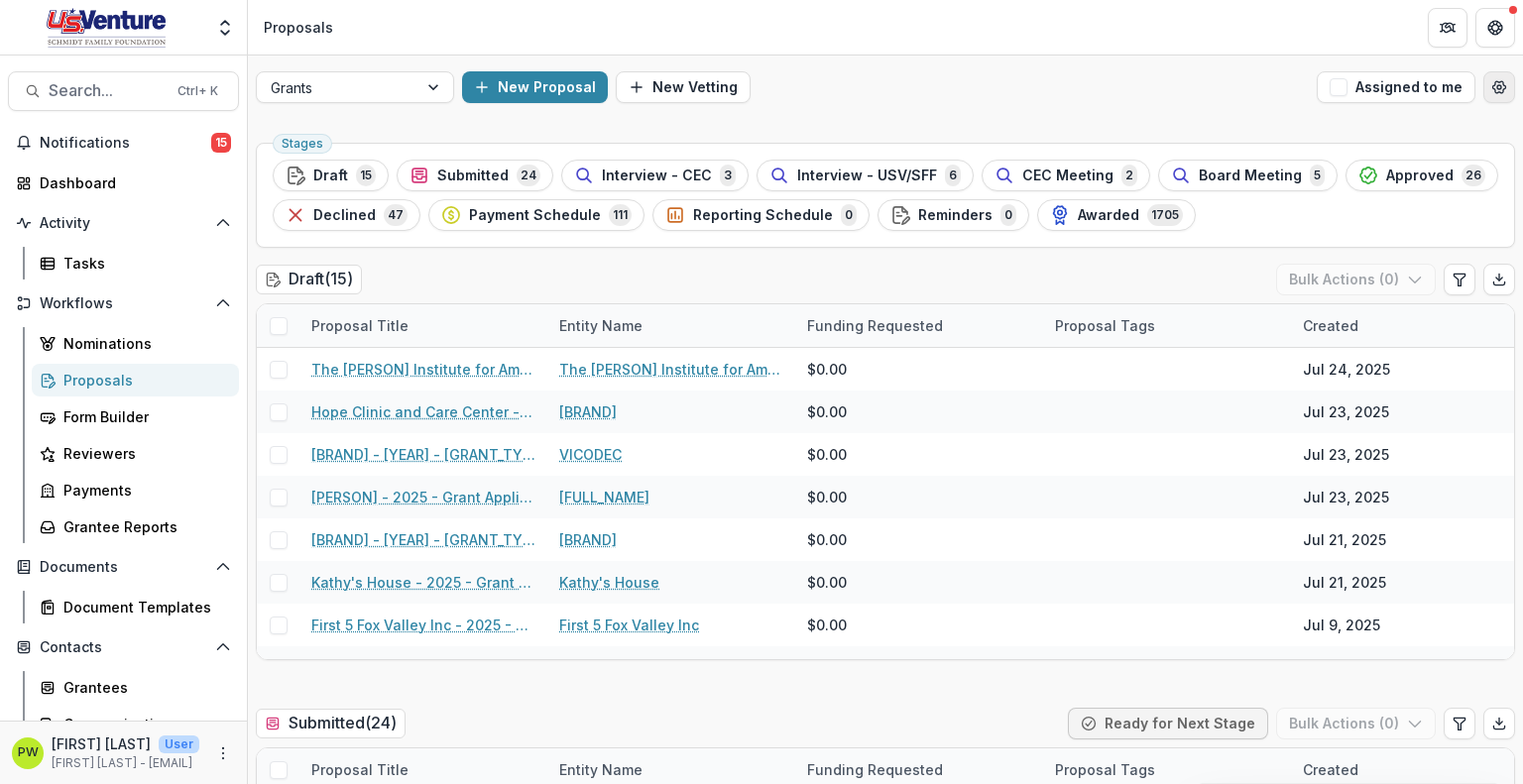click at bounding box center [1499, 87] 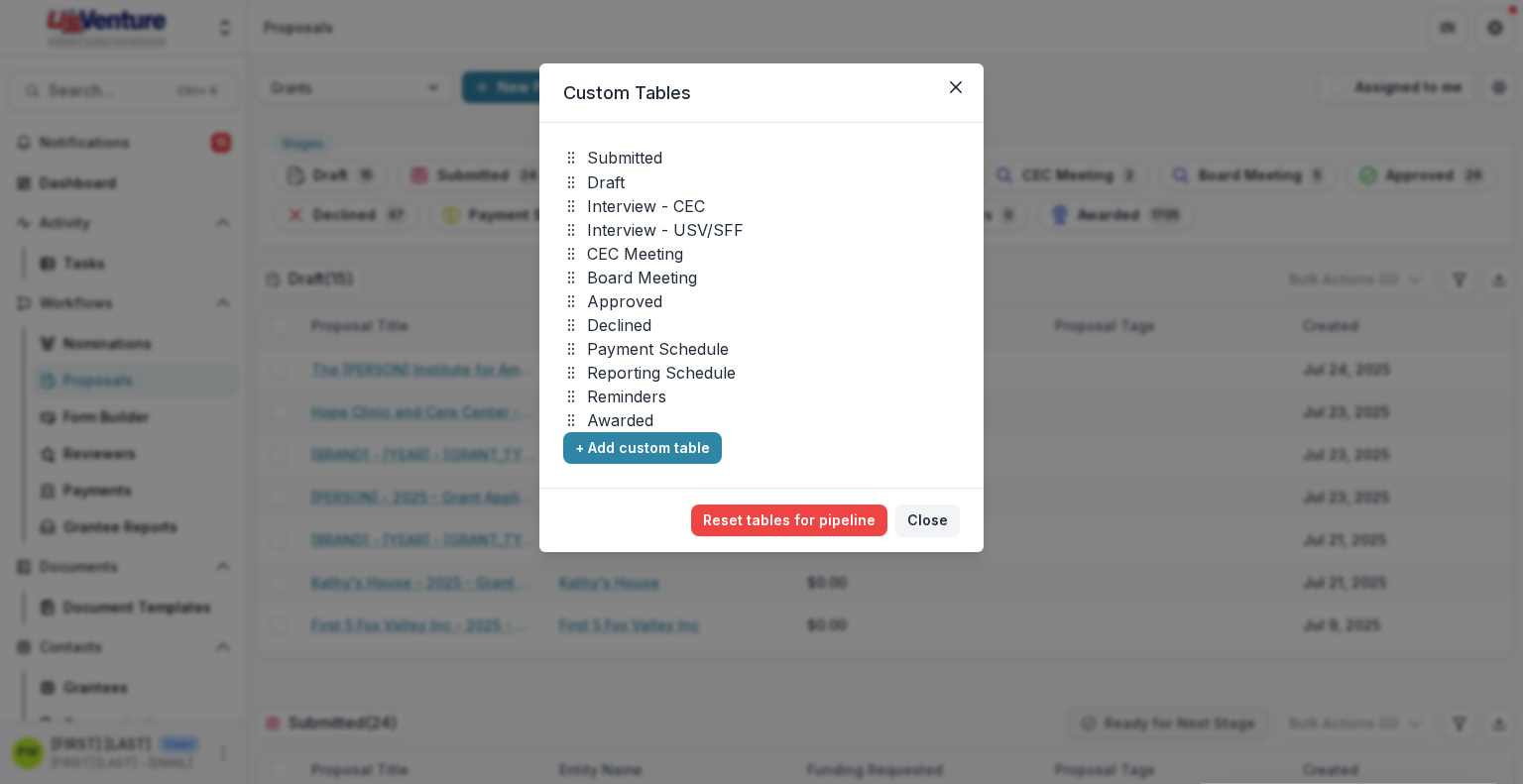 drag, startPoint x: 574, startPoint y: 177, endPoint x: 574, endPoint y: 153, distance: 24 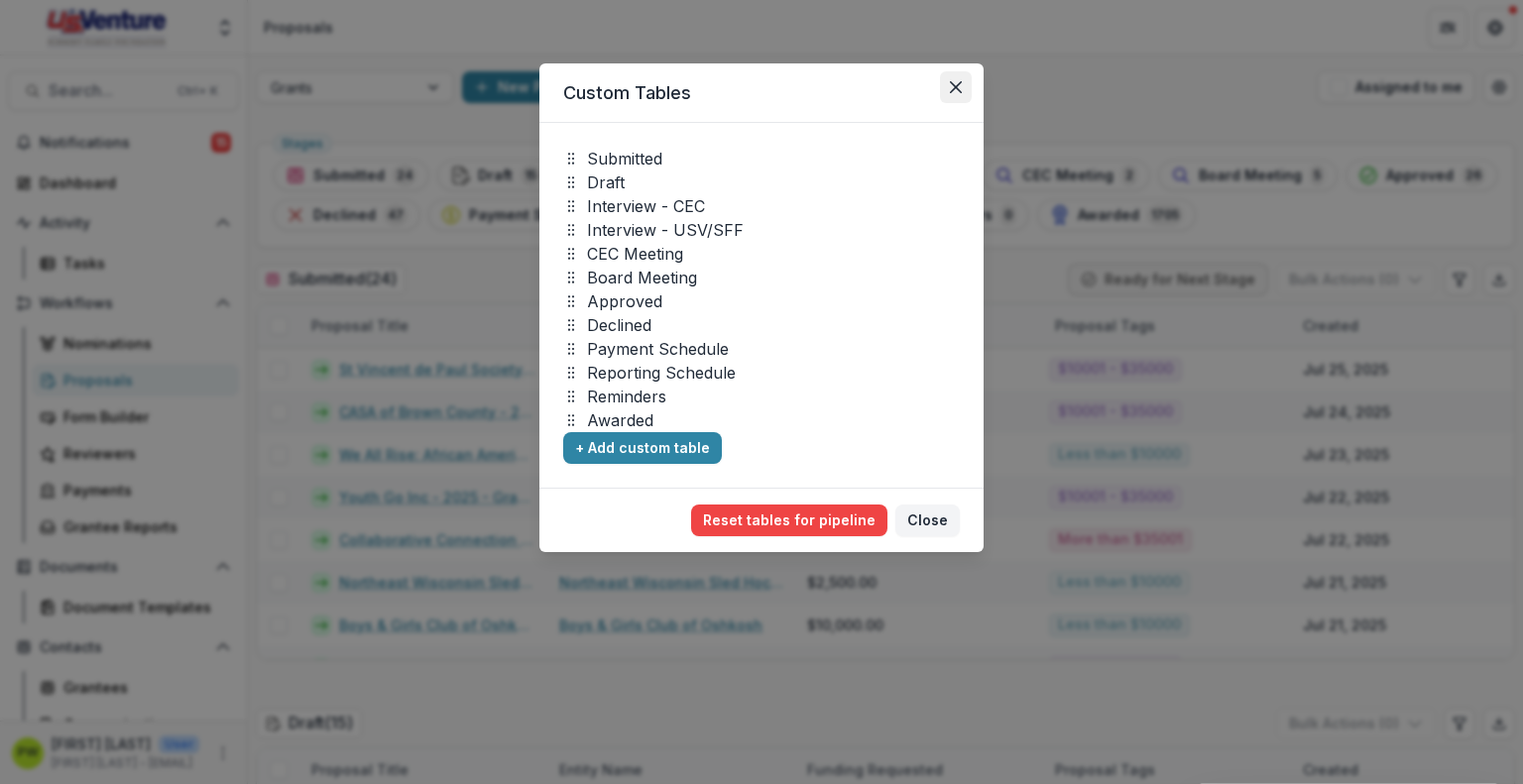 click 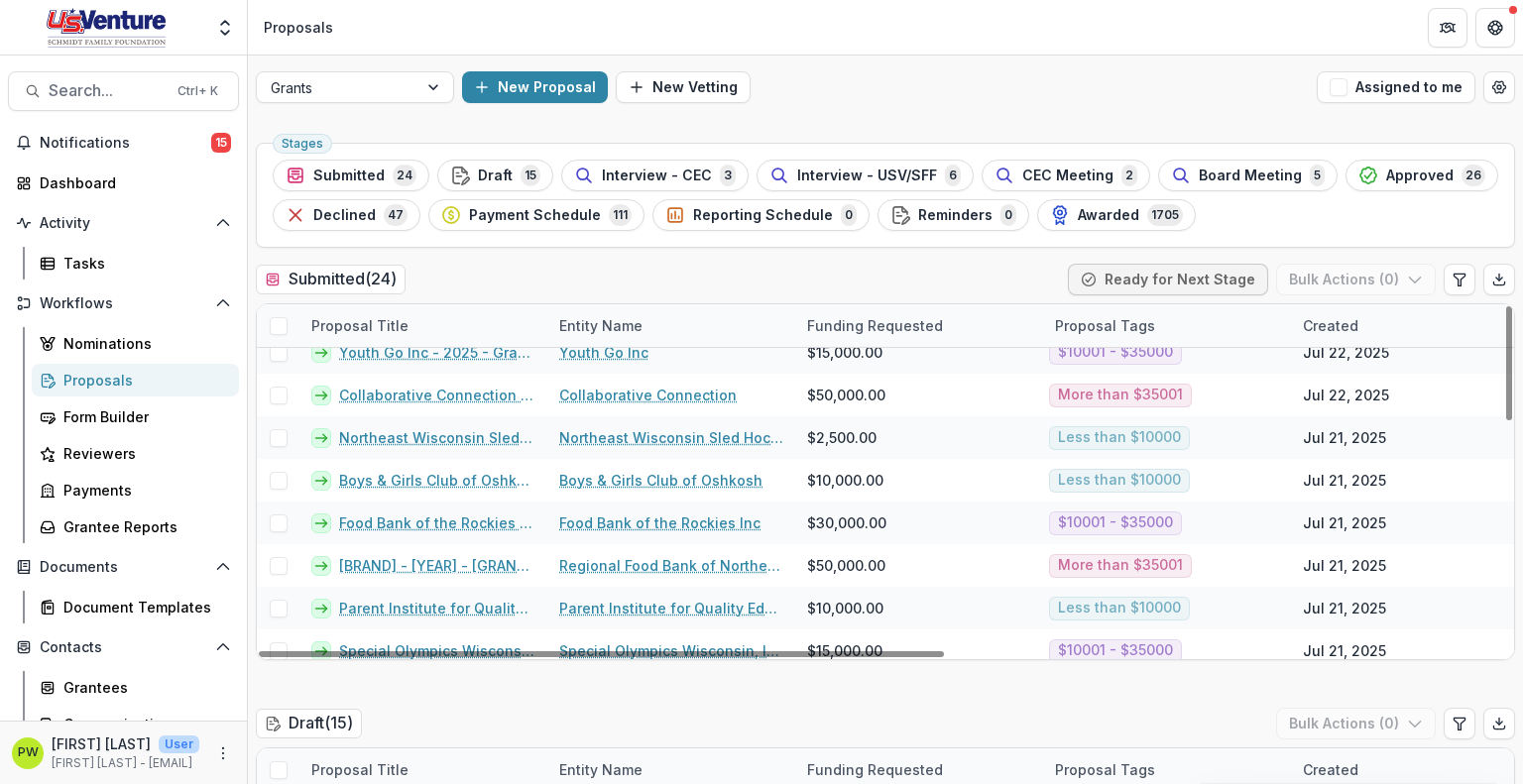 scroll, scrollTop: 146, scrollLeft: 0, axis: vertical 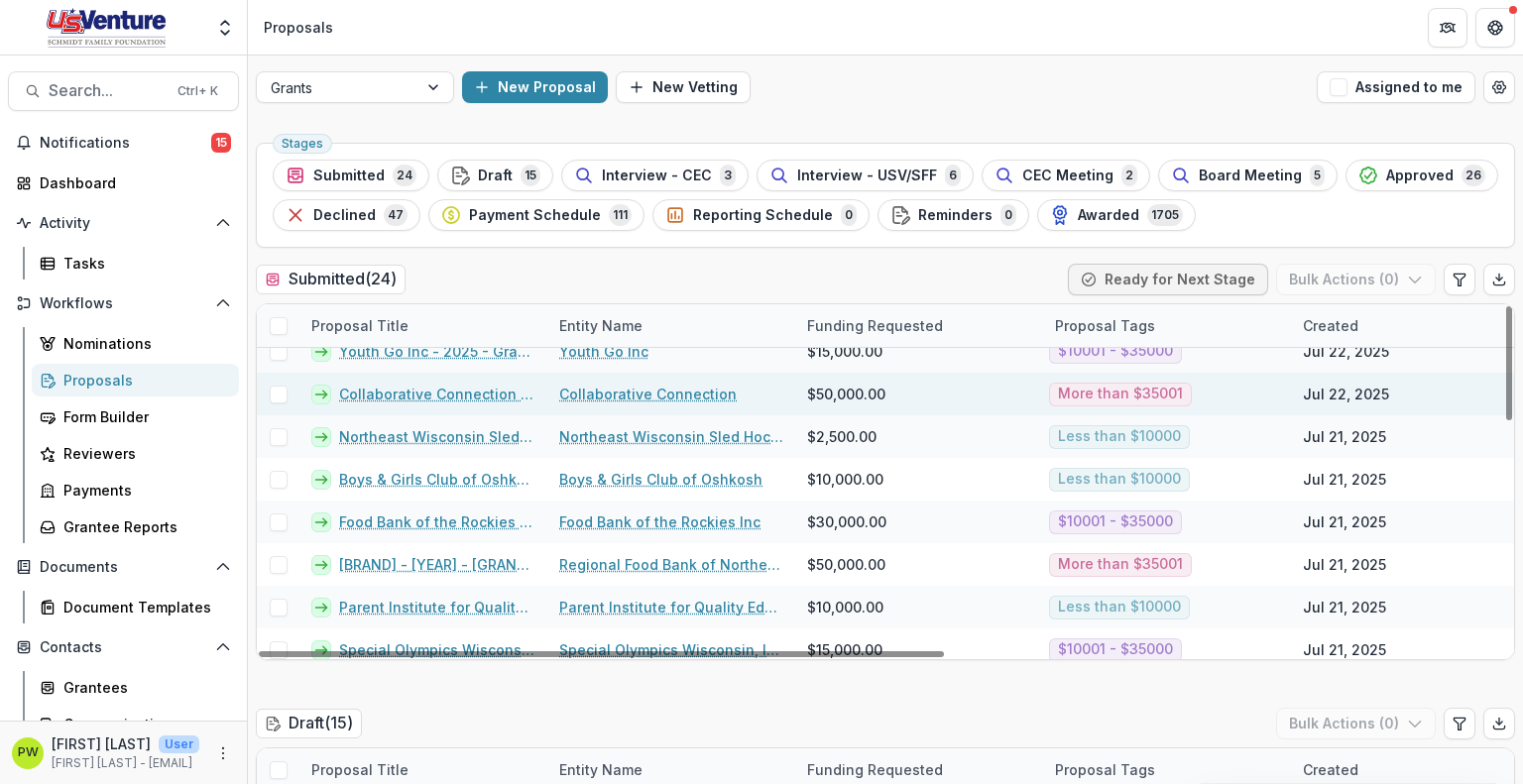click on "Collaborative Connection - 2025 - Grant Application" at bounding box center [437, 393] 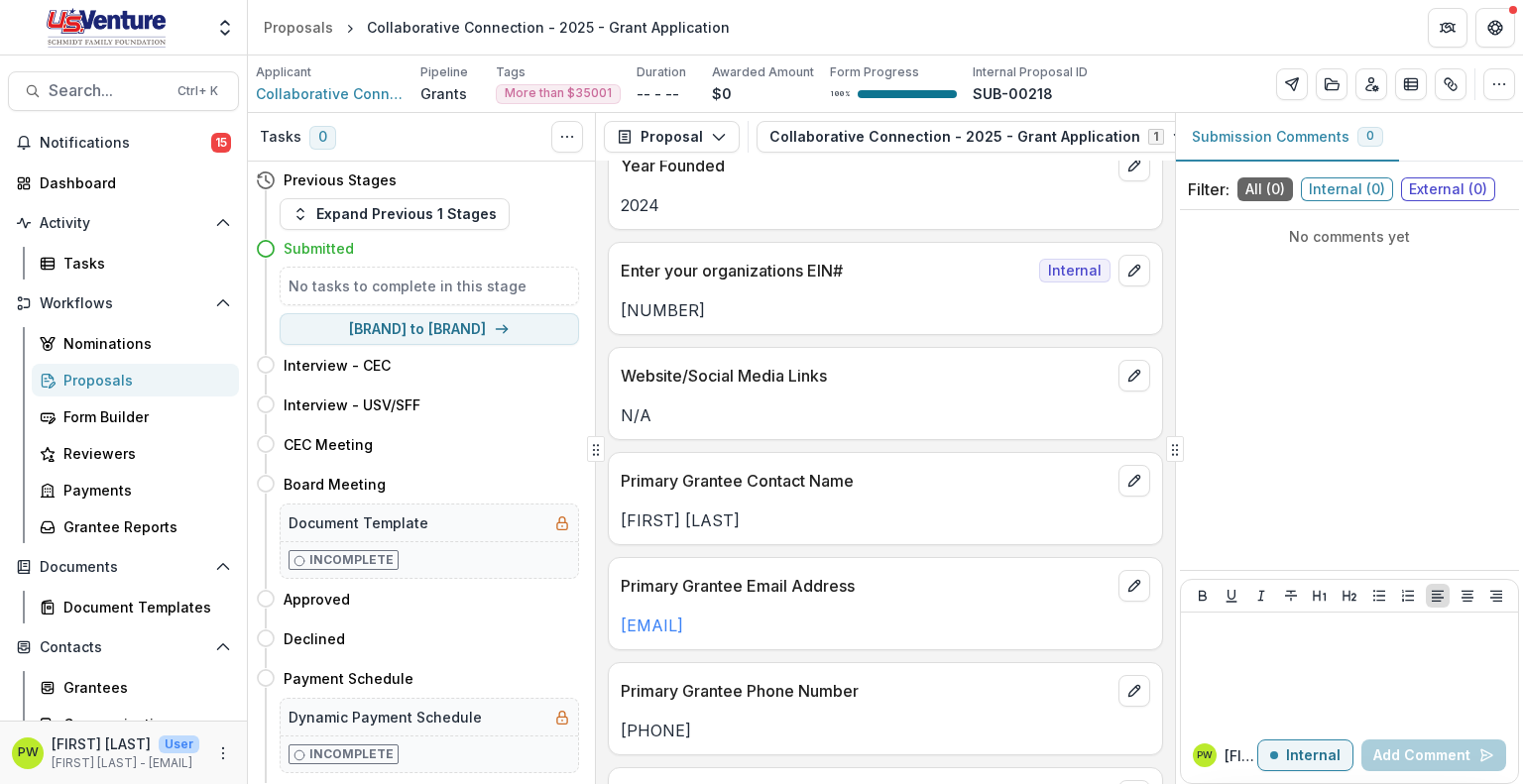 scroll, scrollTop: 0, scrollLeft: 0, axis: both 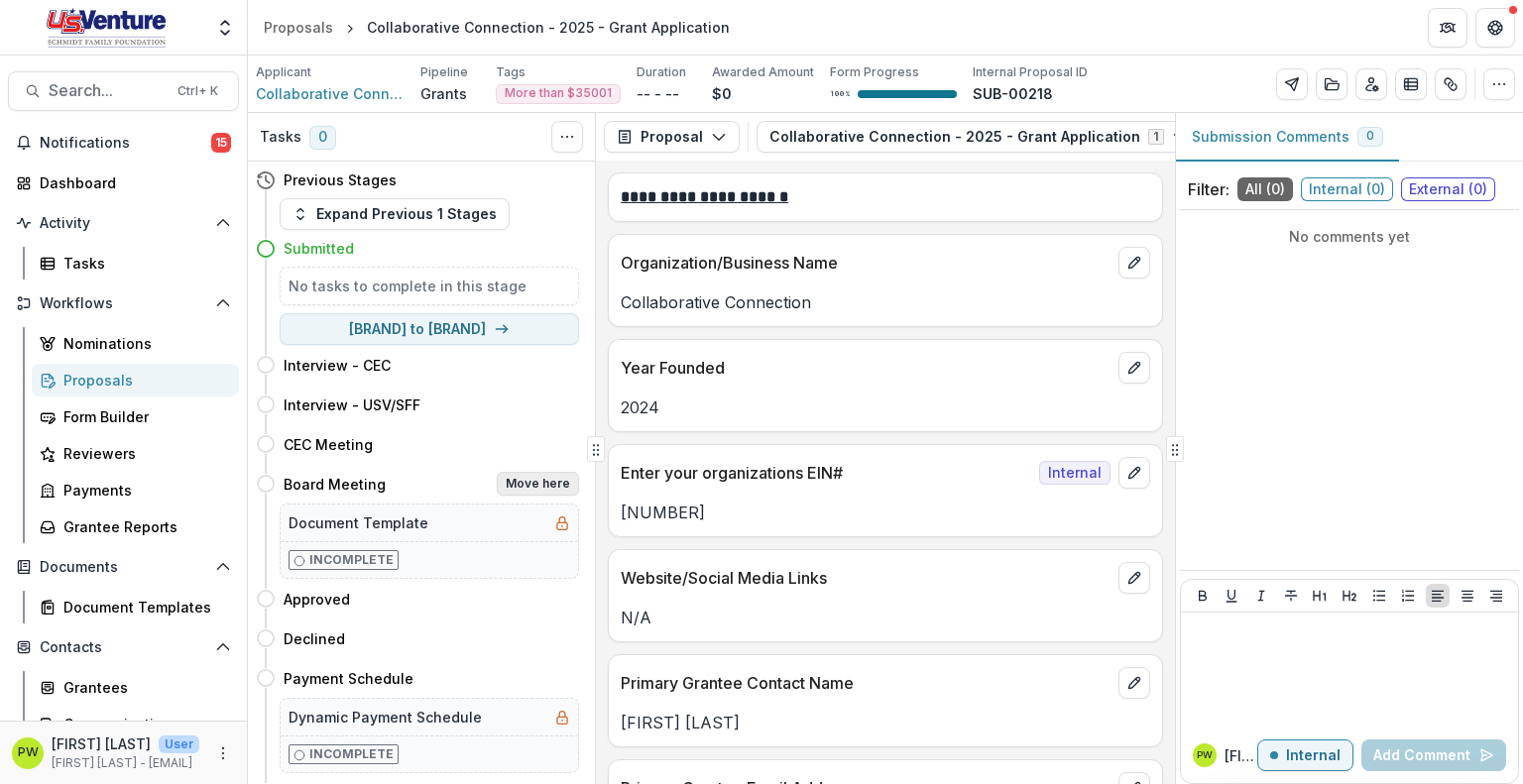 click on "Move here" at bounding box center (537, 484) 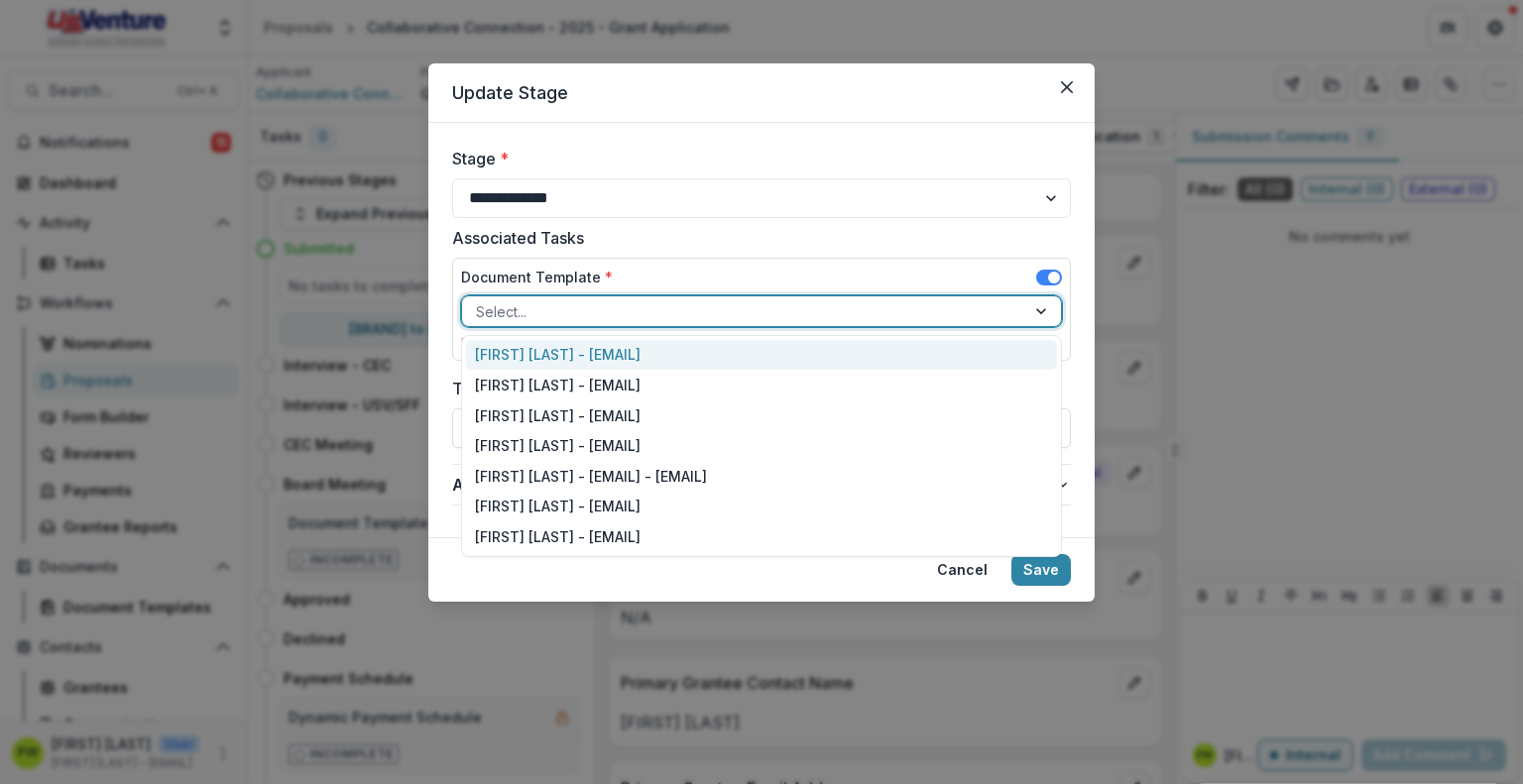 click at bounding box center [744, 311] 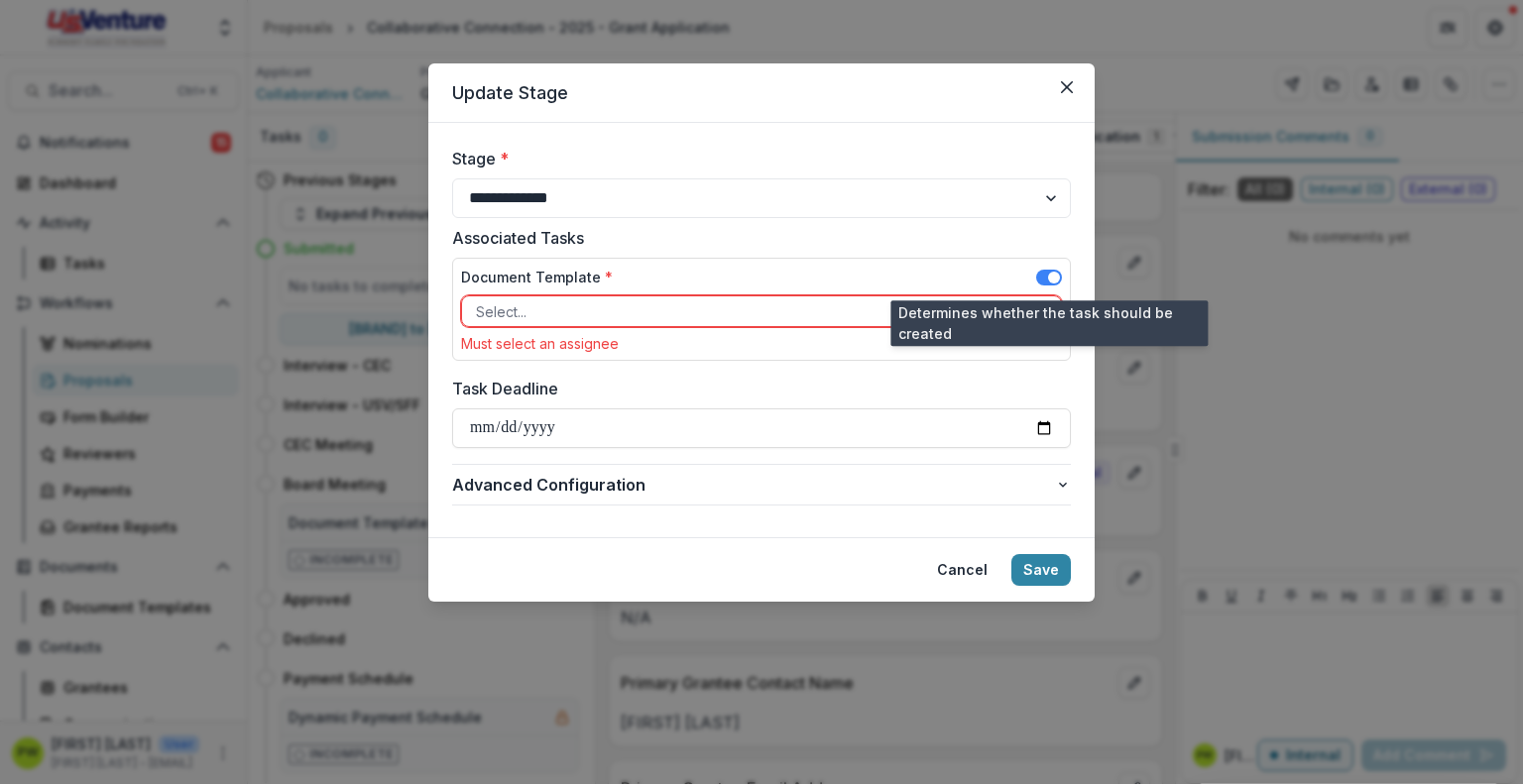 click at bounding box center [1054, 278] 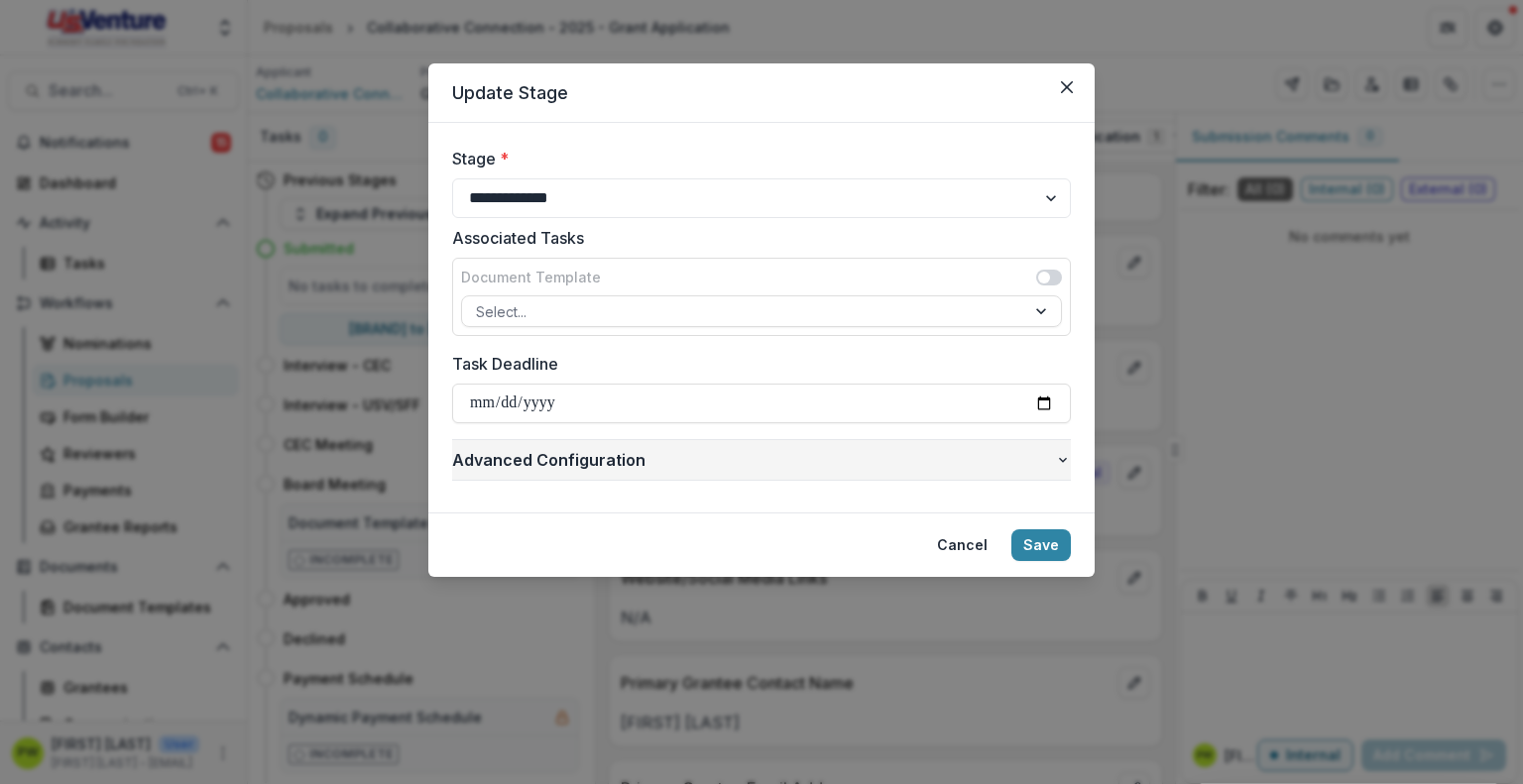click on "Advanced Configuration" at bounding box center (762, 460) 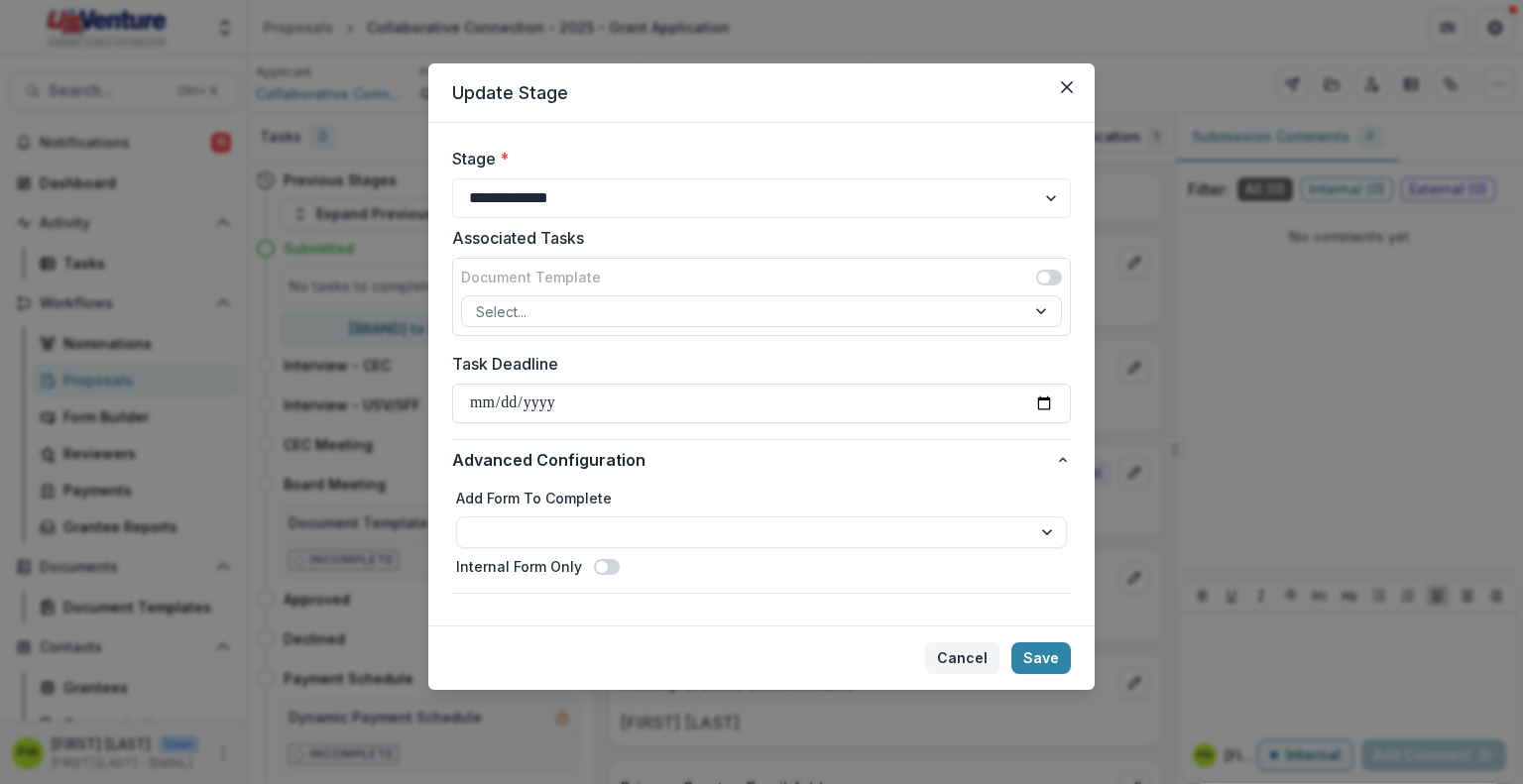click on "Cancel" at bounding box center [962, 658] 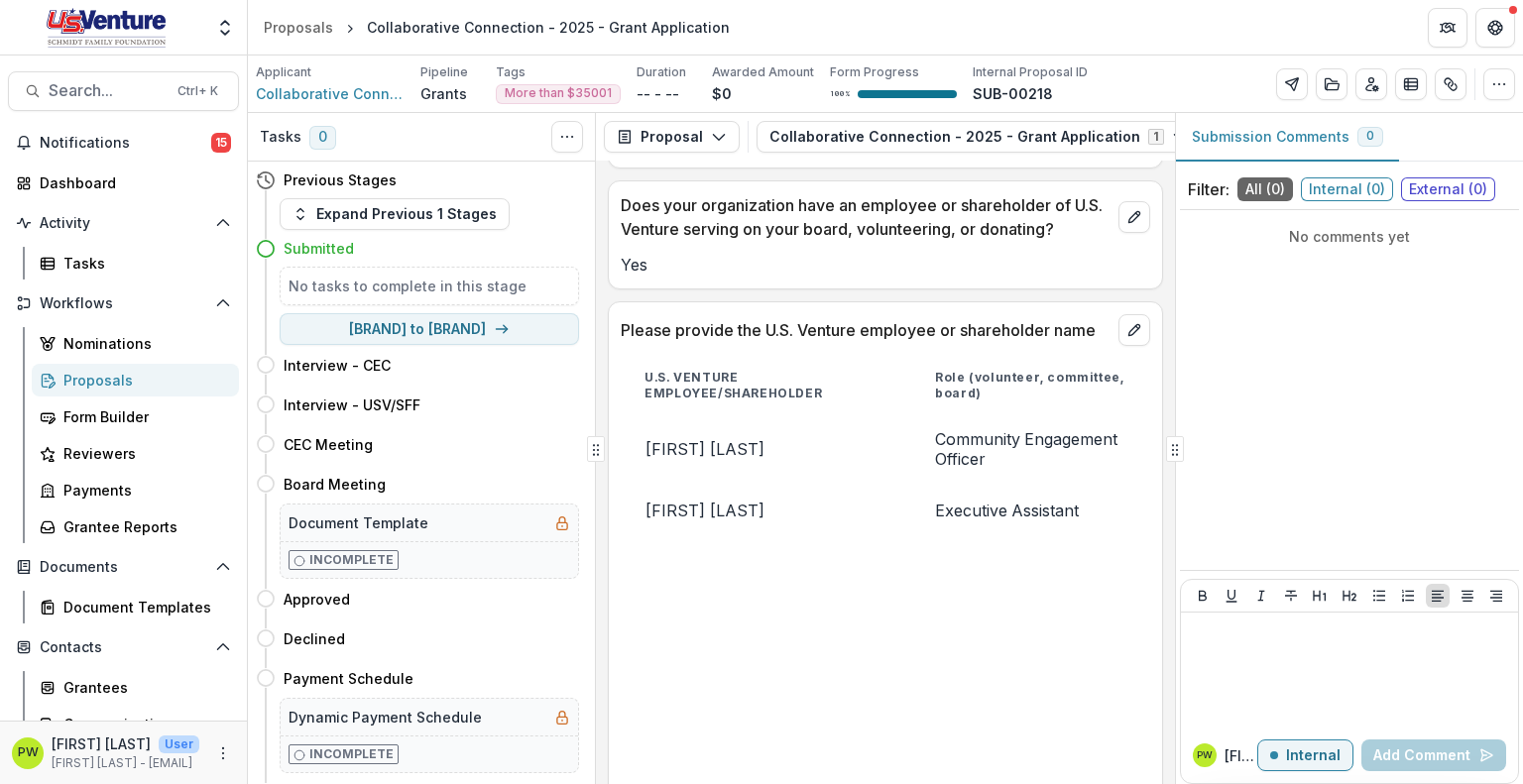 scroll, scrollTop: 1401, scrollLeft: 0, axis: vertical 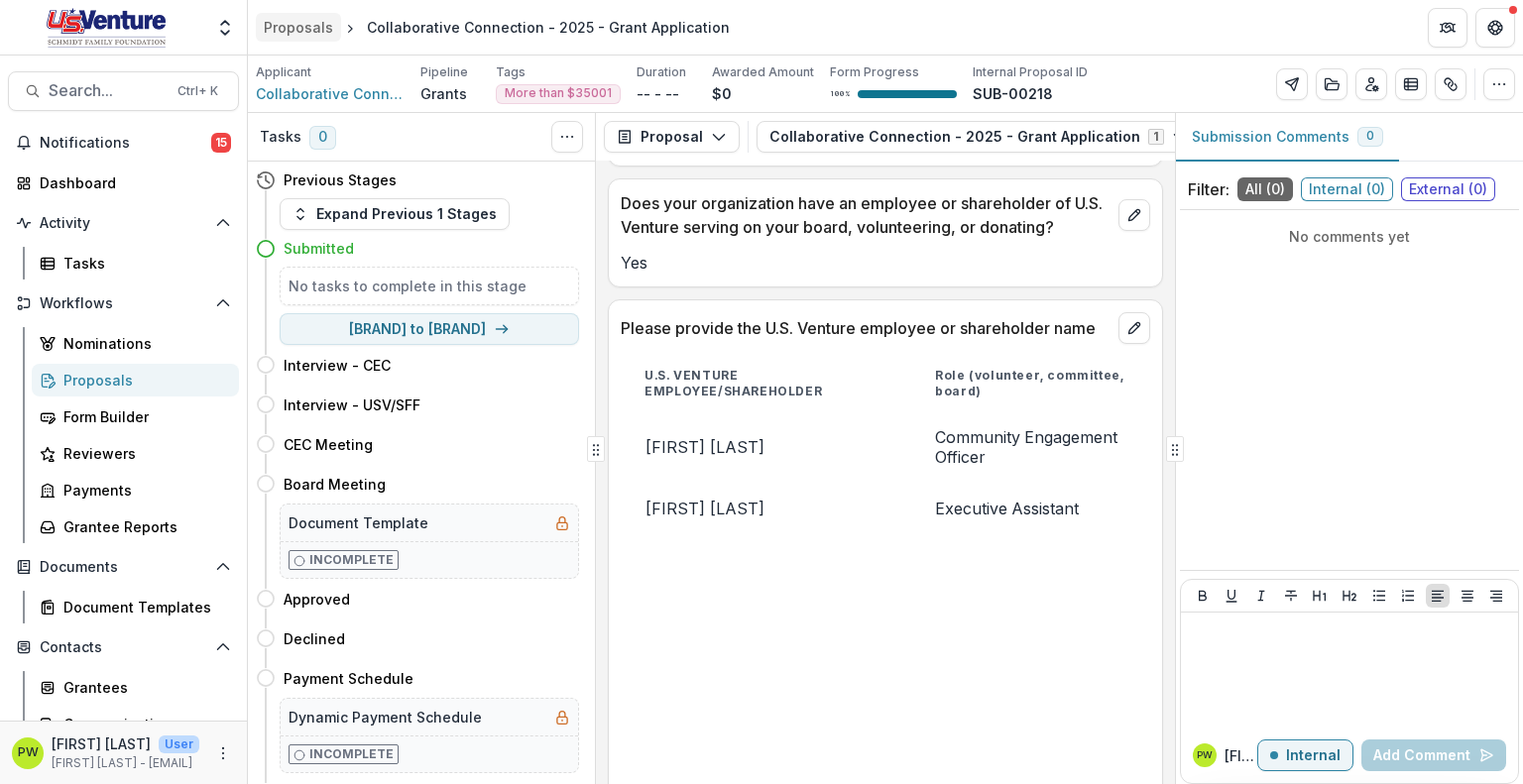 click on "Proposals" at bounding box center (298, 27) 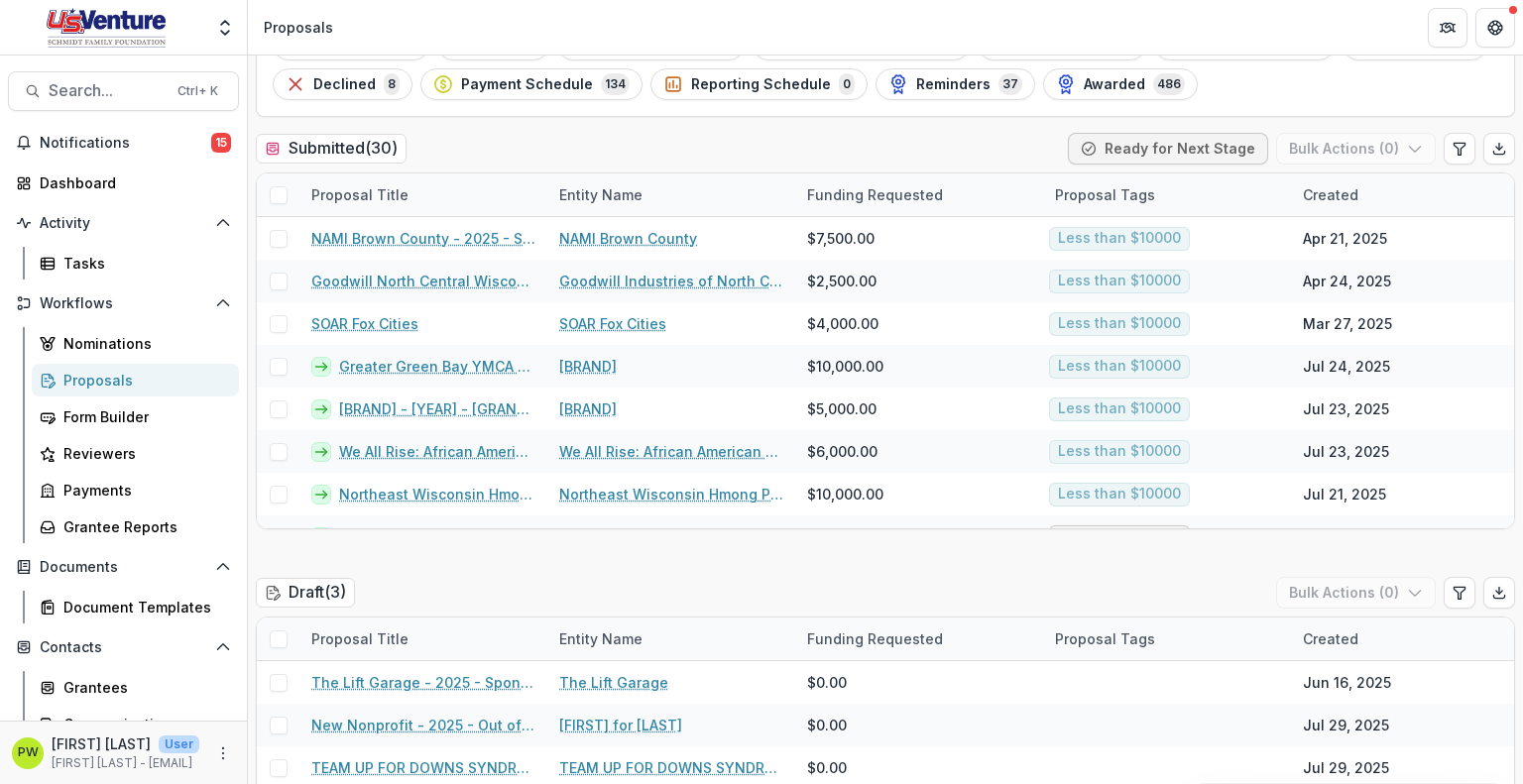 scroll, scrollTop: 127, scrollLeft: 0, axis: vertical 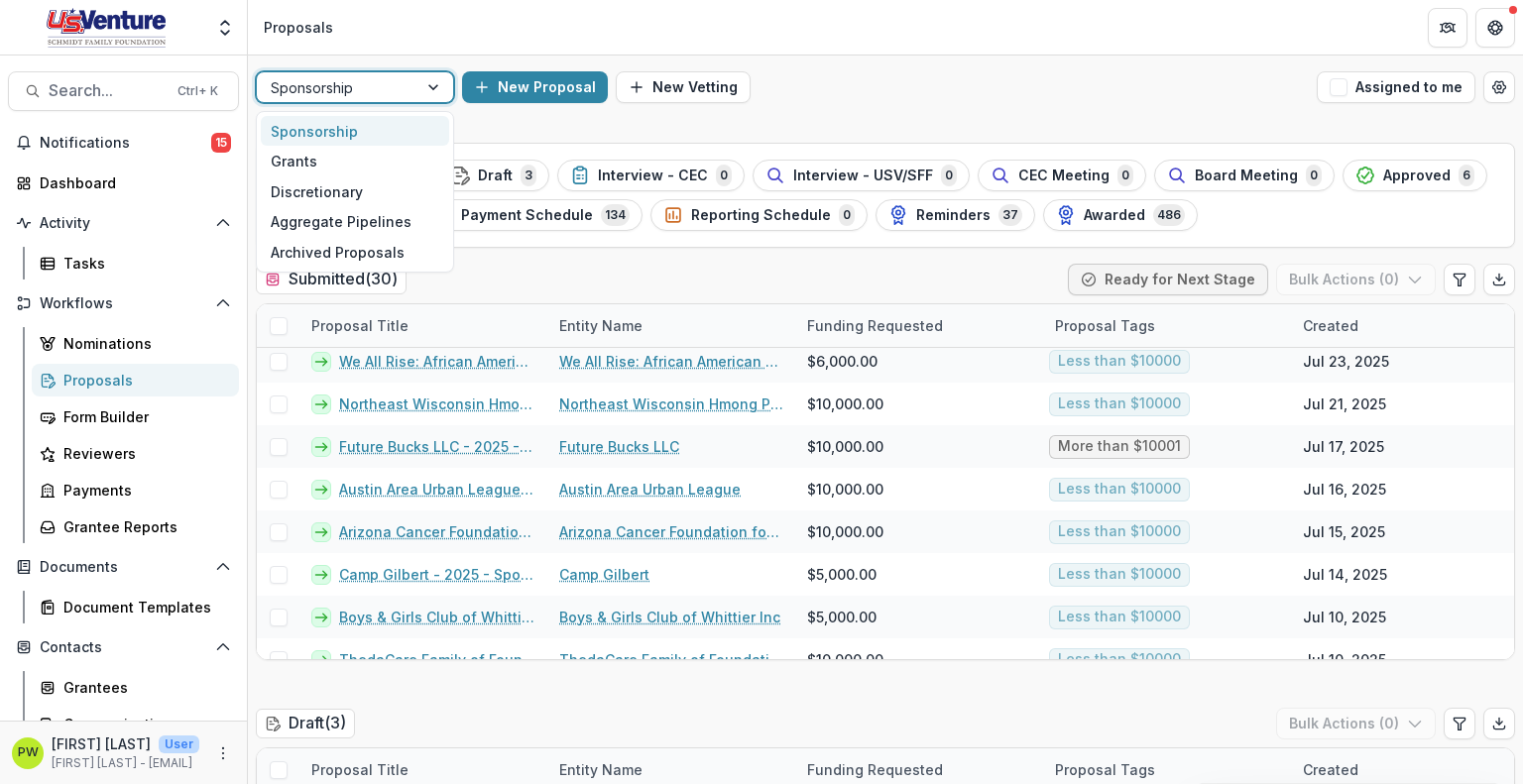 click at bounding box center [337, 87] 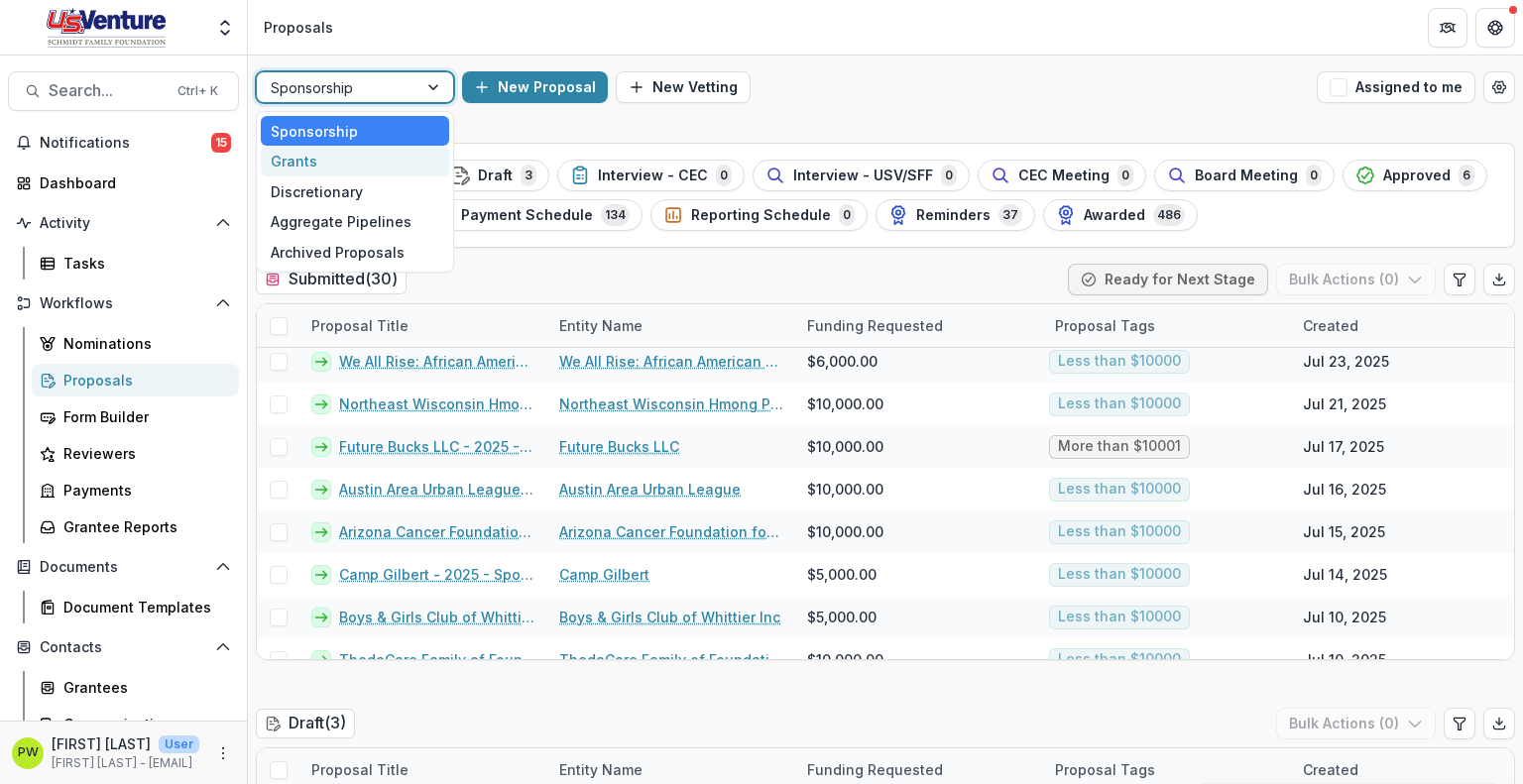 click on "Grants" at bounding box center [355, 161] 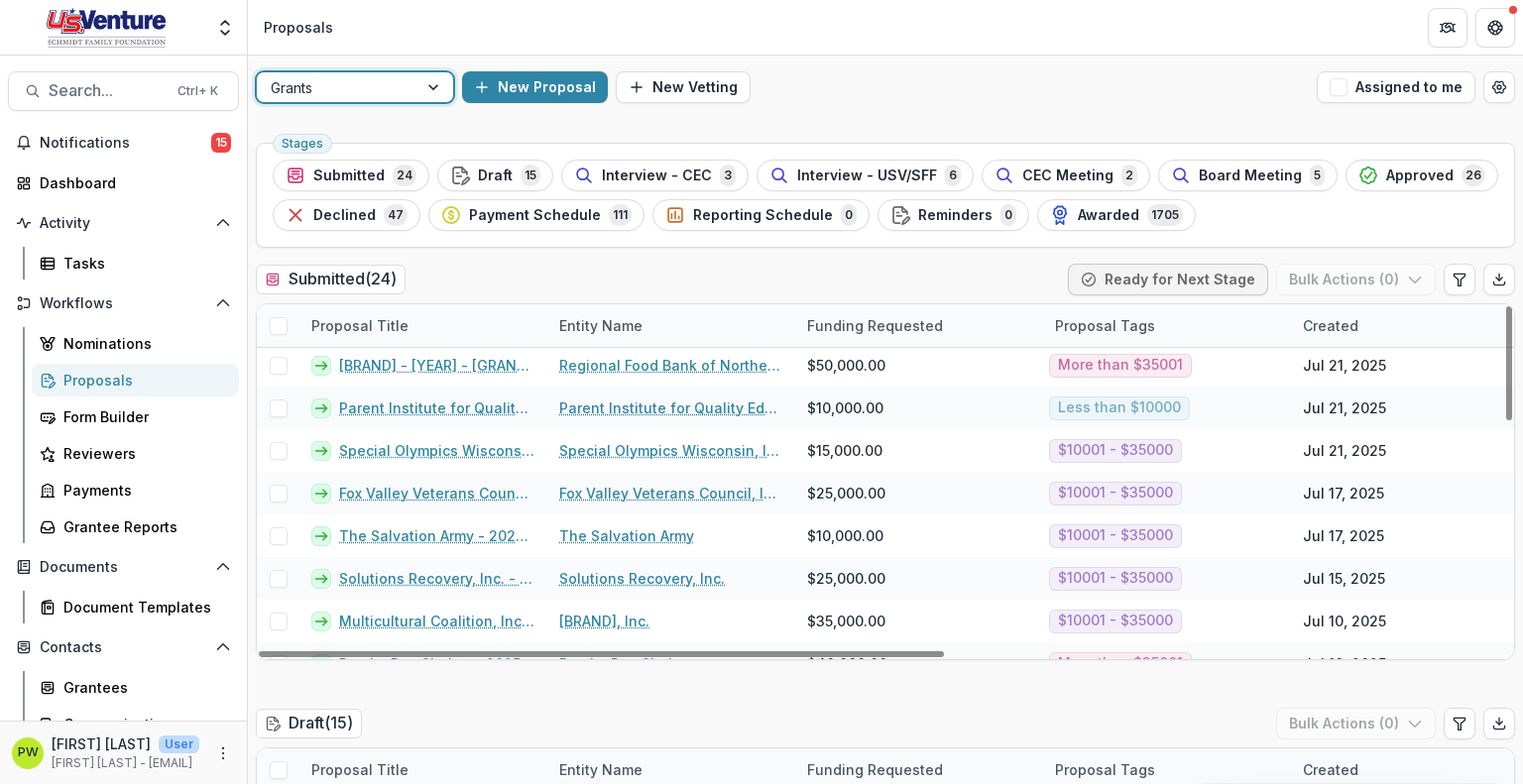 scroll, scrollTop: 0, scrollLeft: 0, axis: both 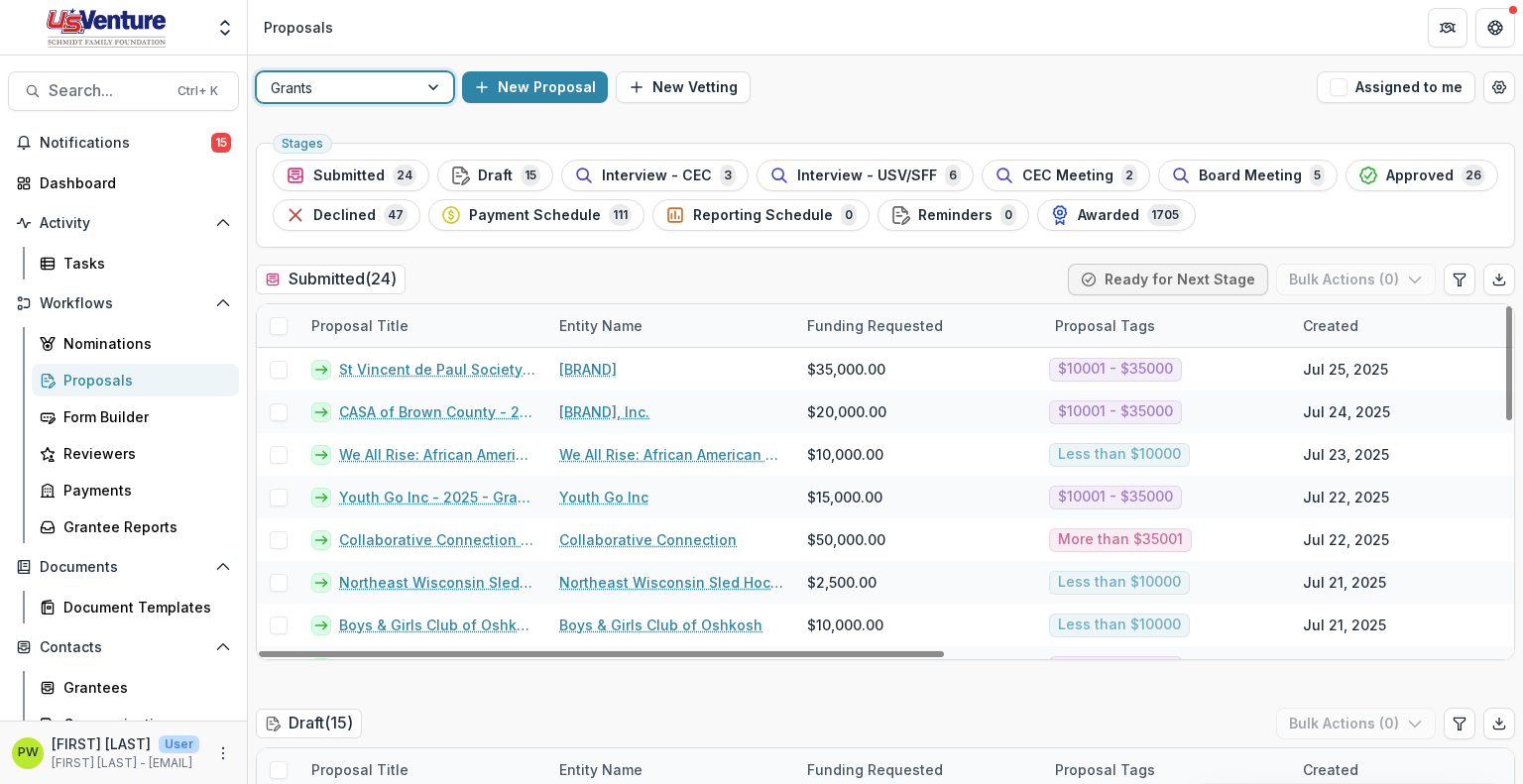 click on "Proposal Tags" at bounding box center (1105, 325) 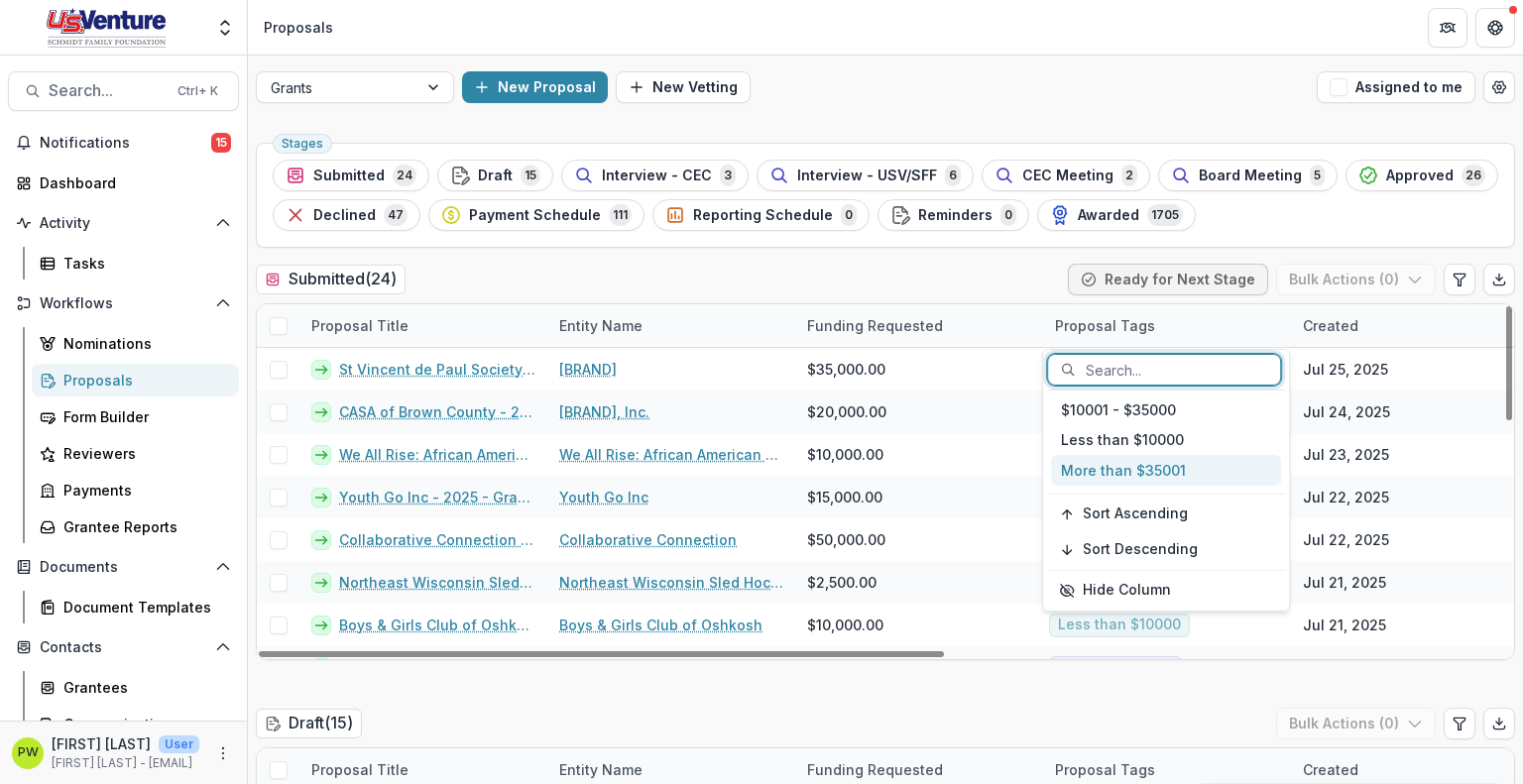 click on "More than $35001" at bounding box center (1166, 470) 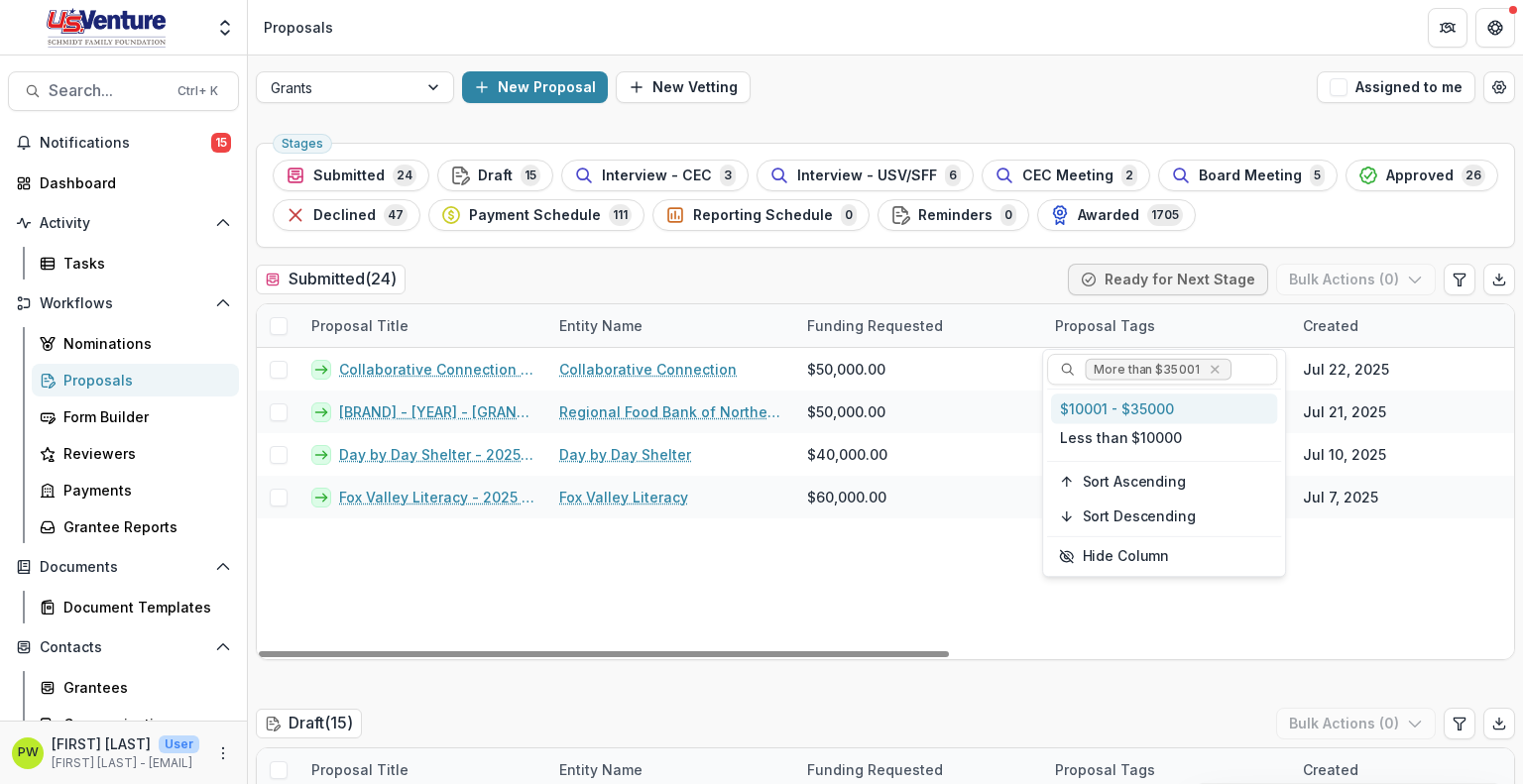 click on "[FIRST] [LAST] - [EMAIL]" at bounding box center (1393, 504) 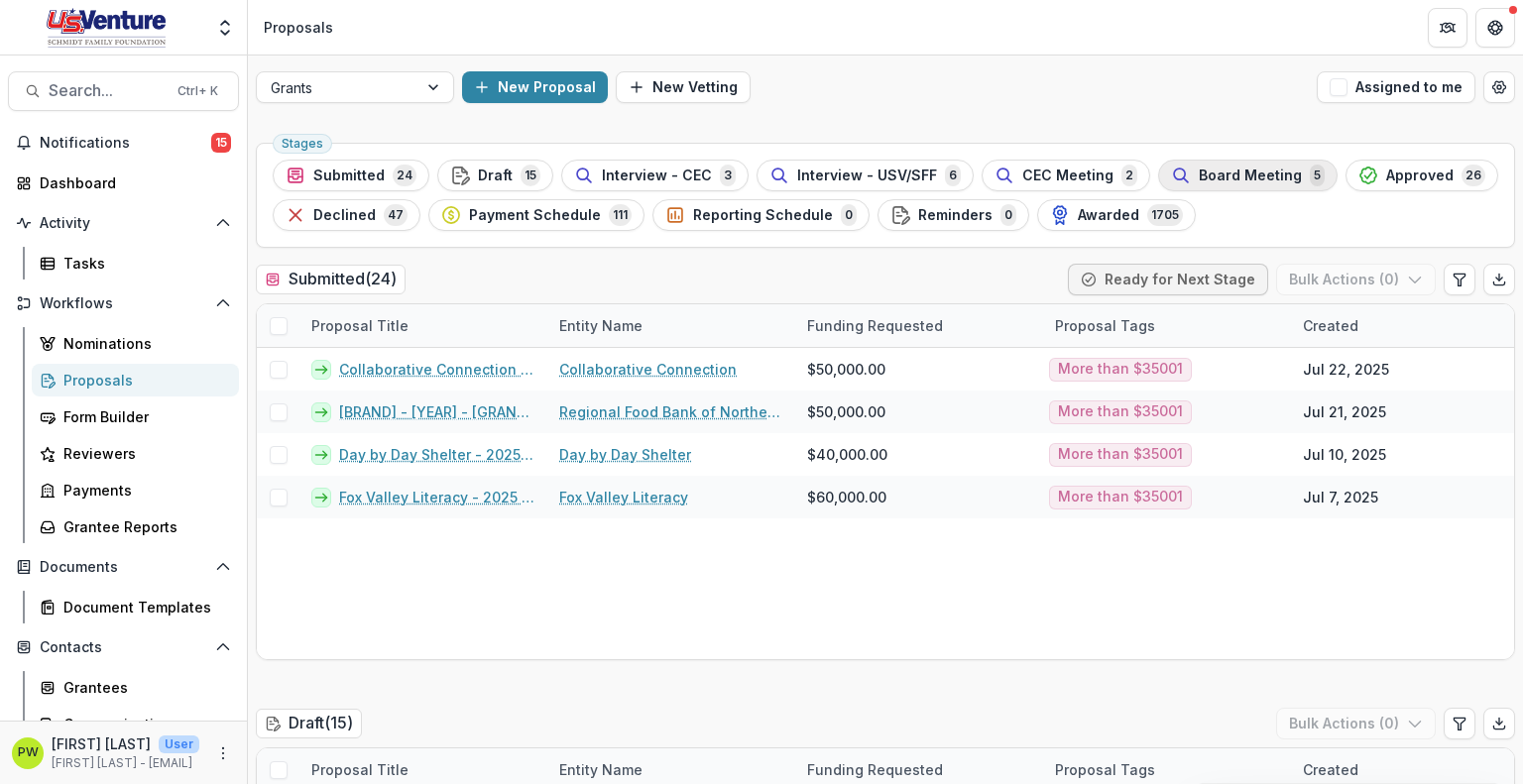 click on "Board Meeting" at bounding box center [1250, 175] 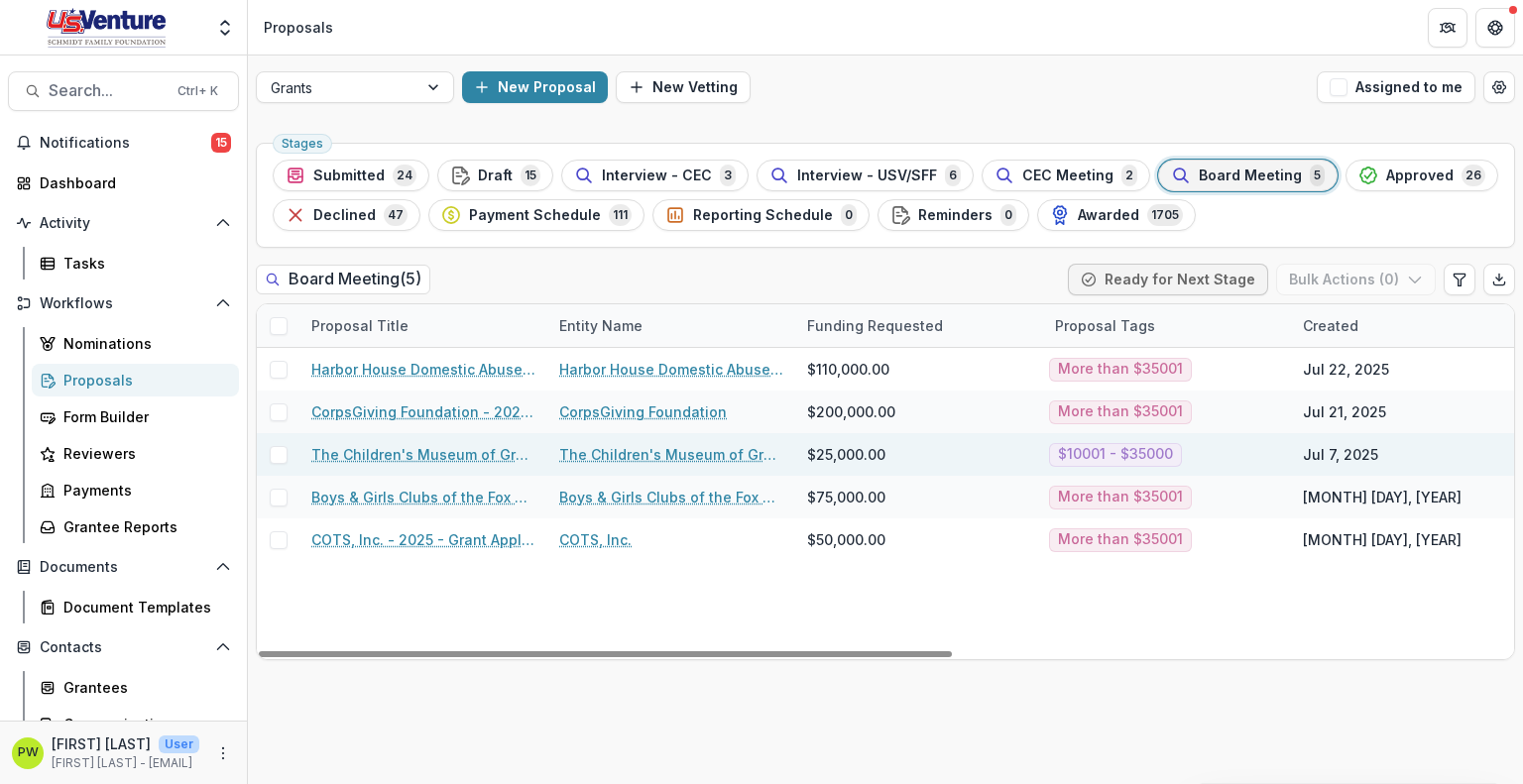 click on "The Children's Museum of Green Bay - 2025 - Grant Application" at bounding box center [423, 454] 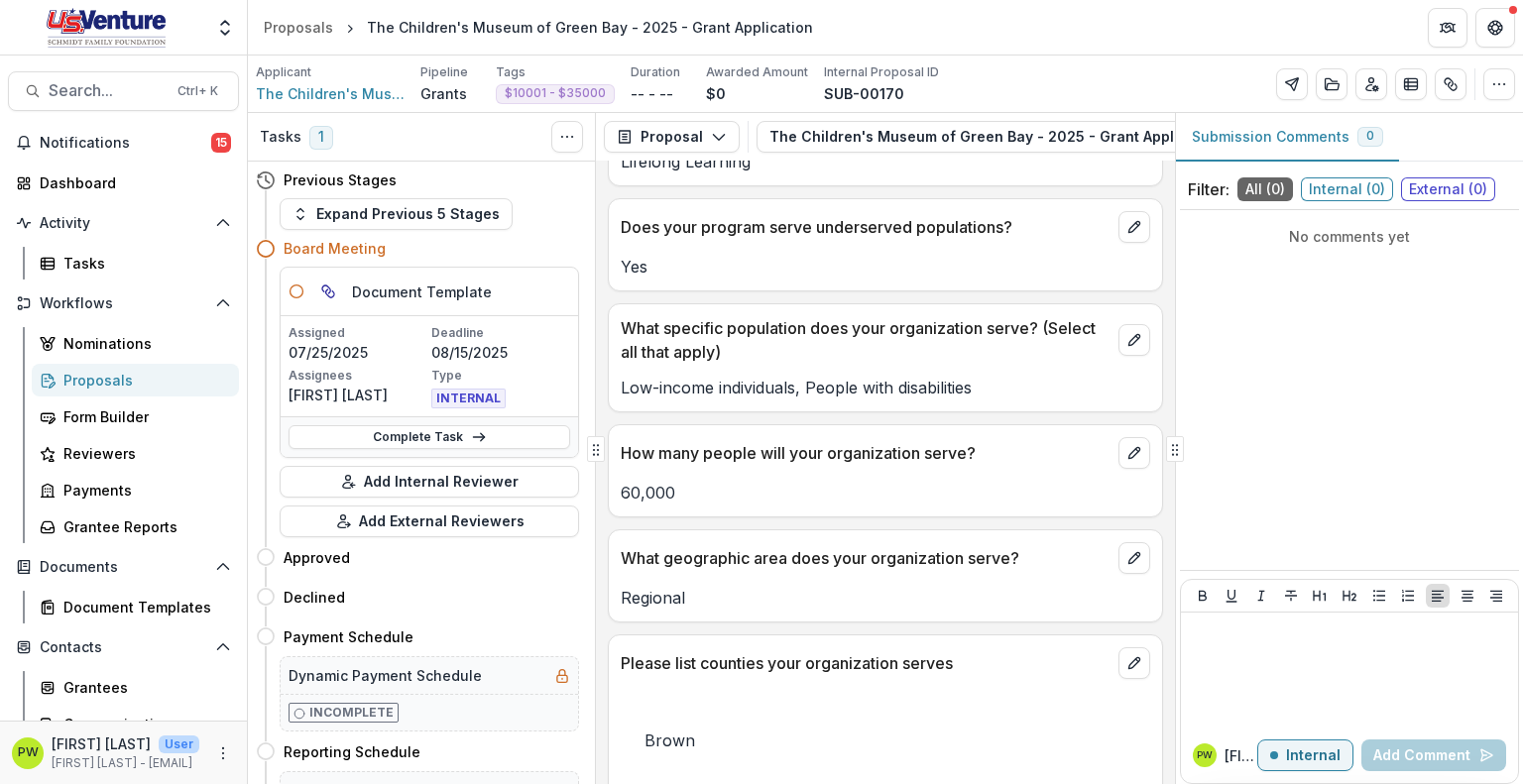 scroll, scrollTop: 3460, scrollLeft: 0, axis: vertical 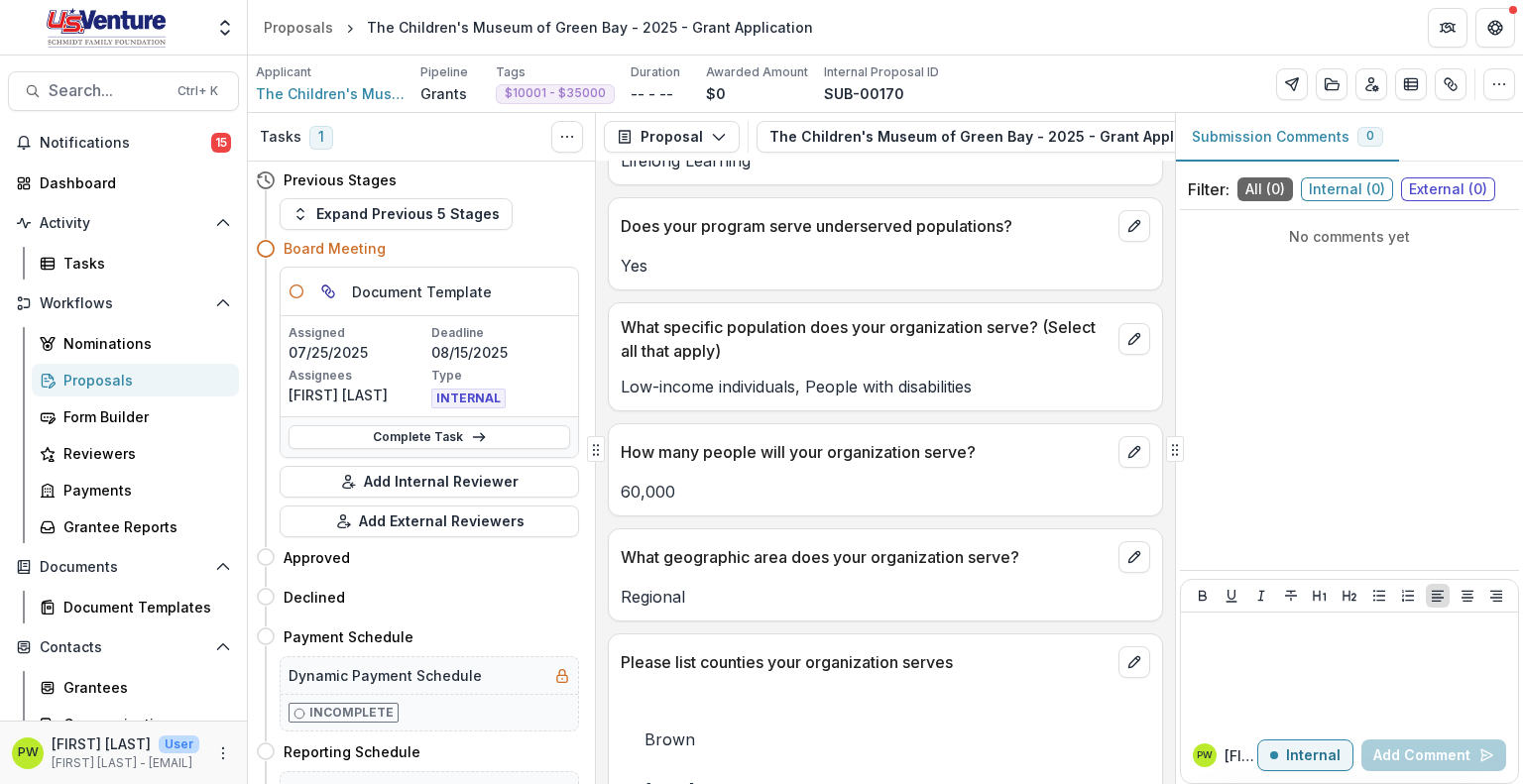 click on "Proposals The Children's Museum of Green Bay - 2025 - Grant Application" at bounding box center [885, 27] 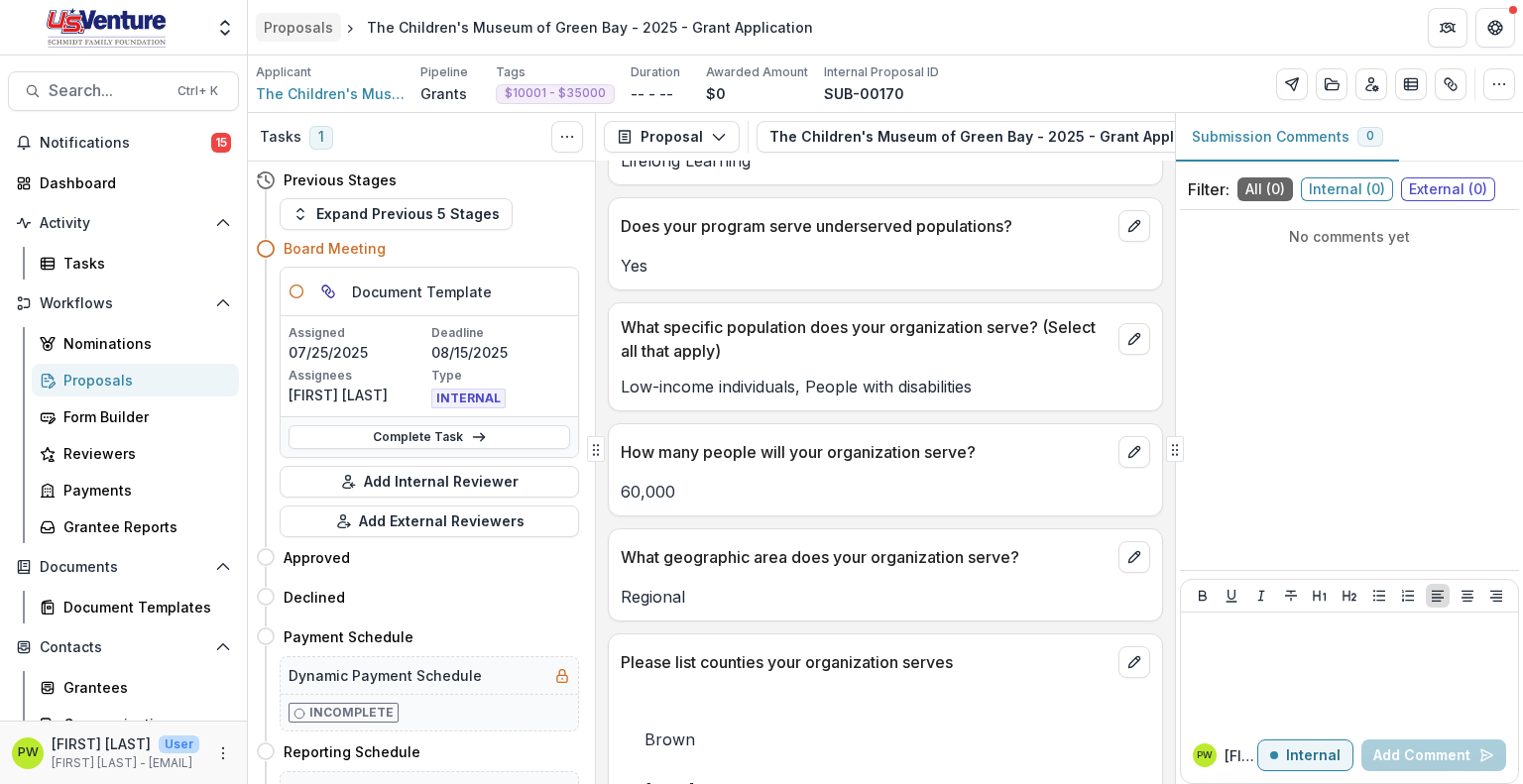 click on "Proposals" at bounding box center [298, 27] 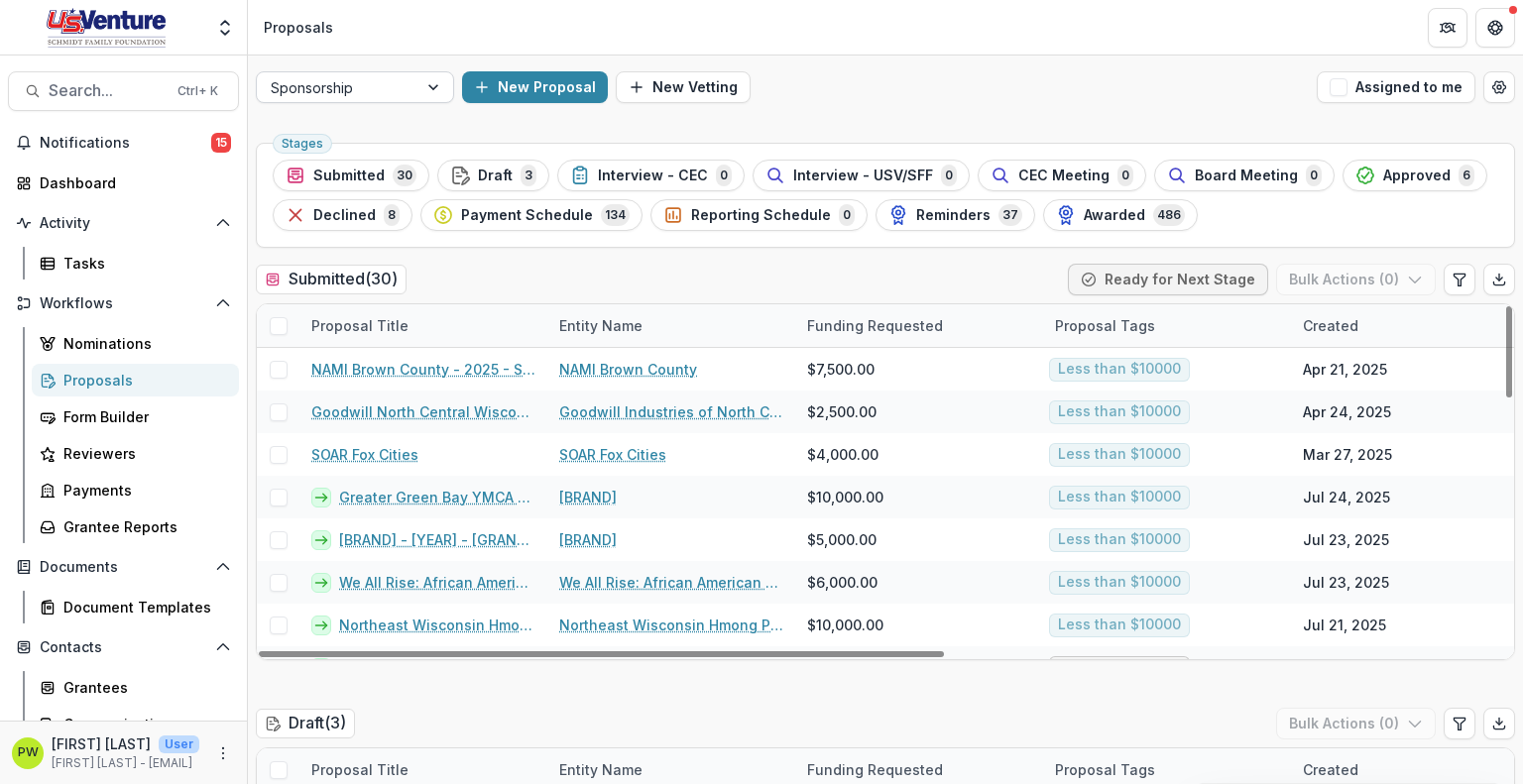 click at bounding box center (435, 87) 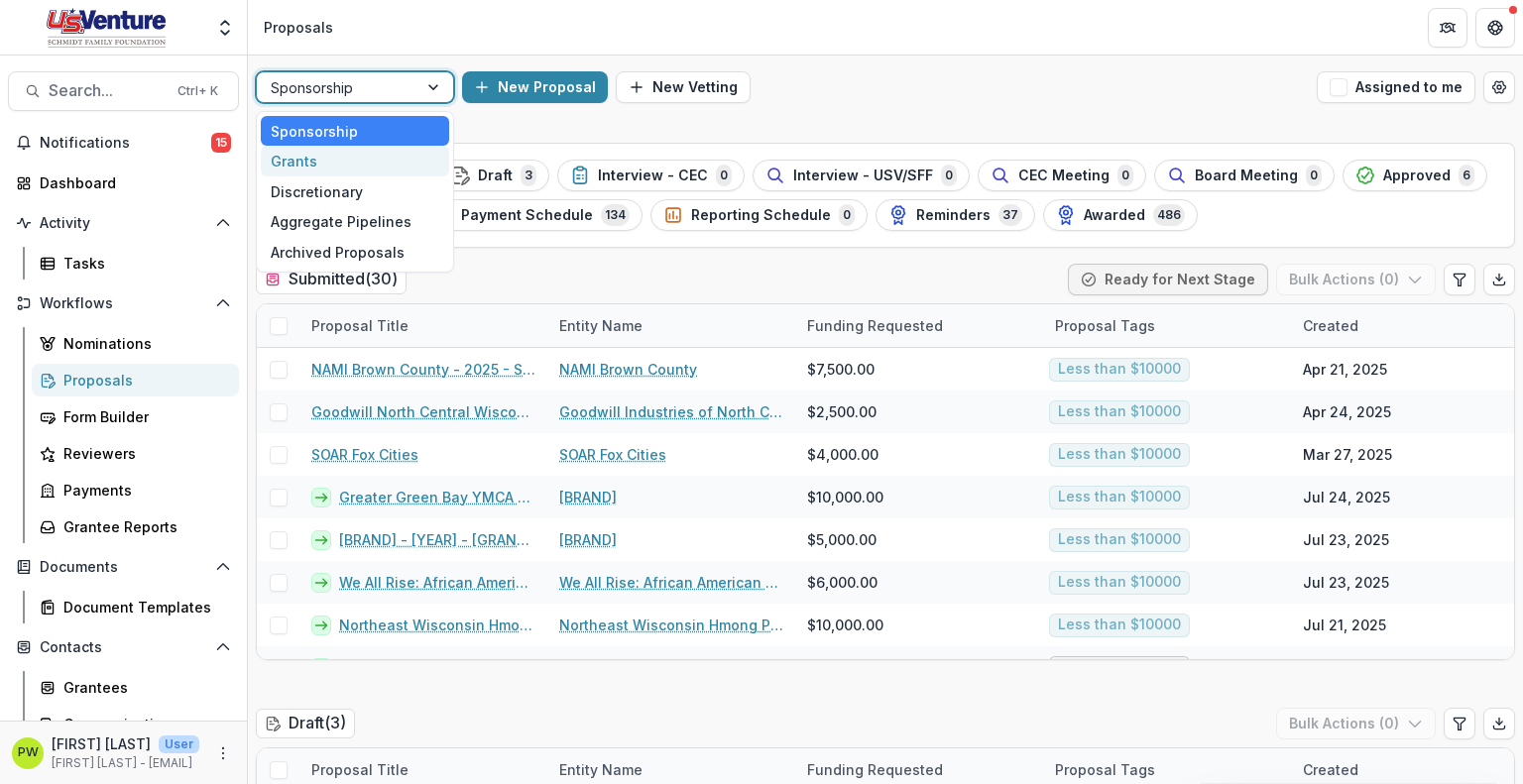 click on "Grants" at bounding box center [355, 161] 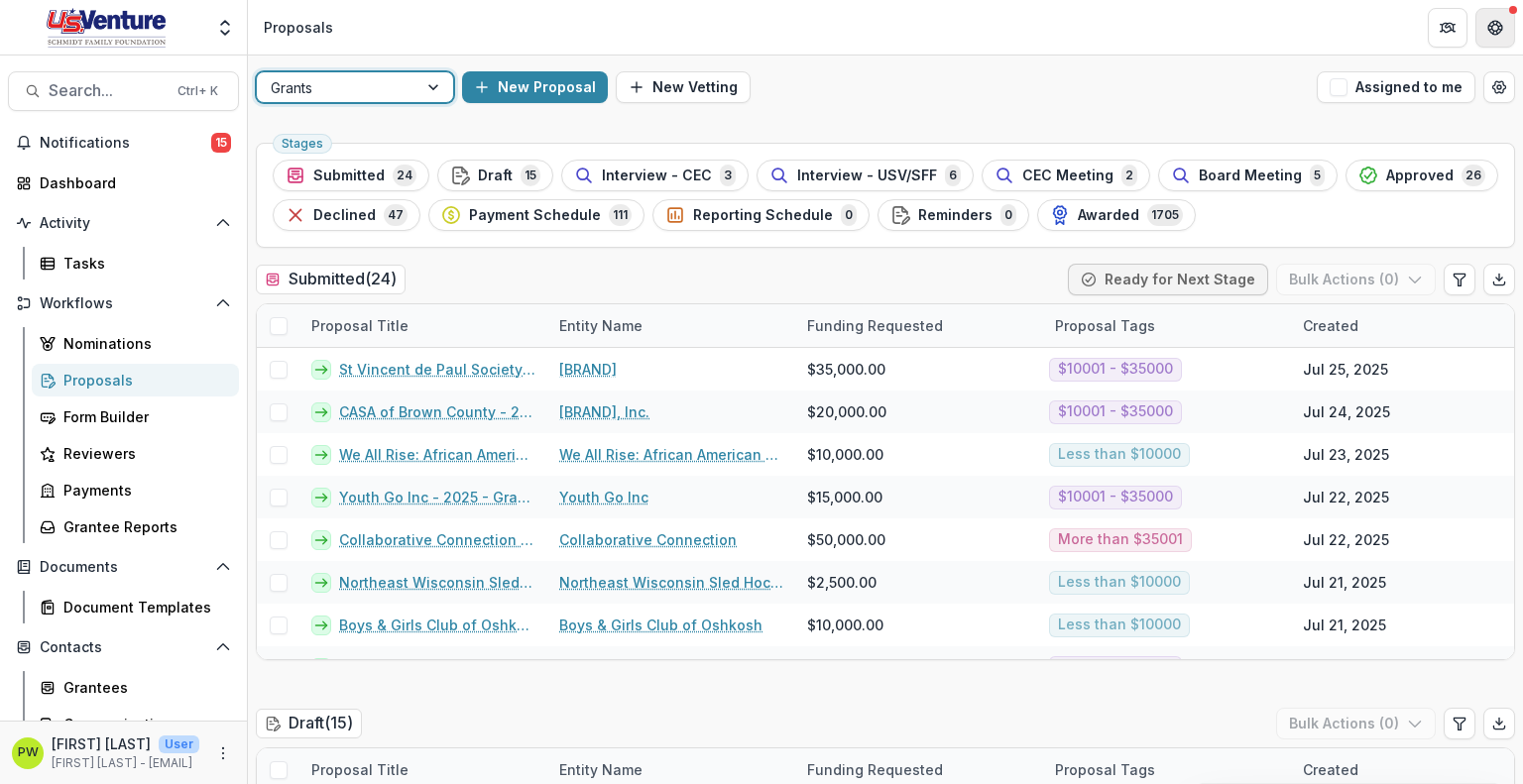 click at bounding box center [1495, 28] 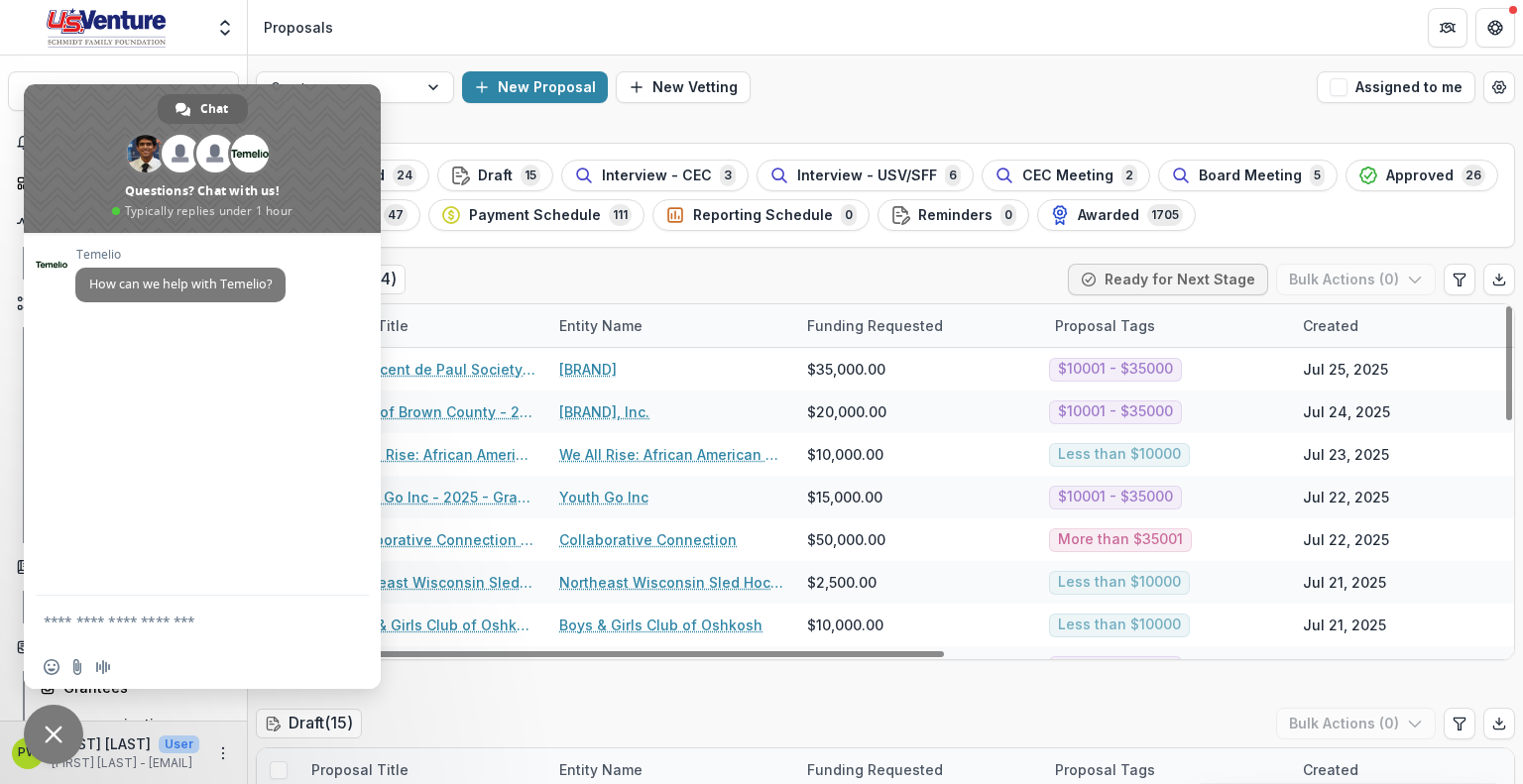 click at bounding box center [54, 734] 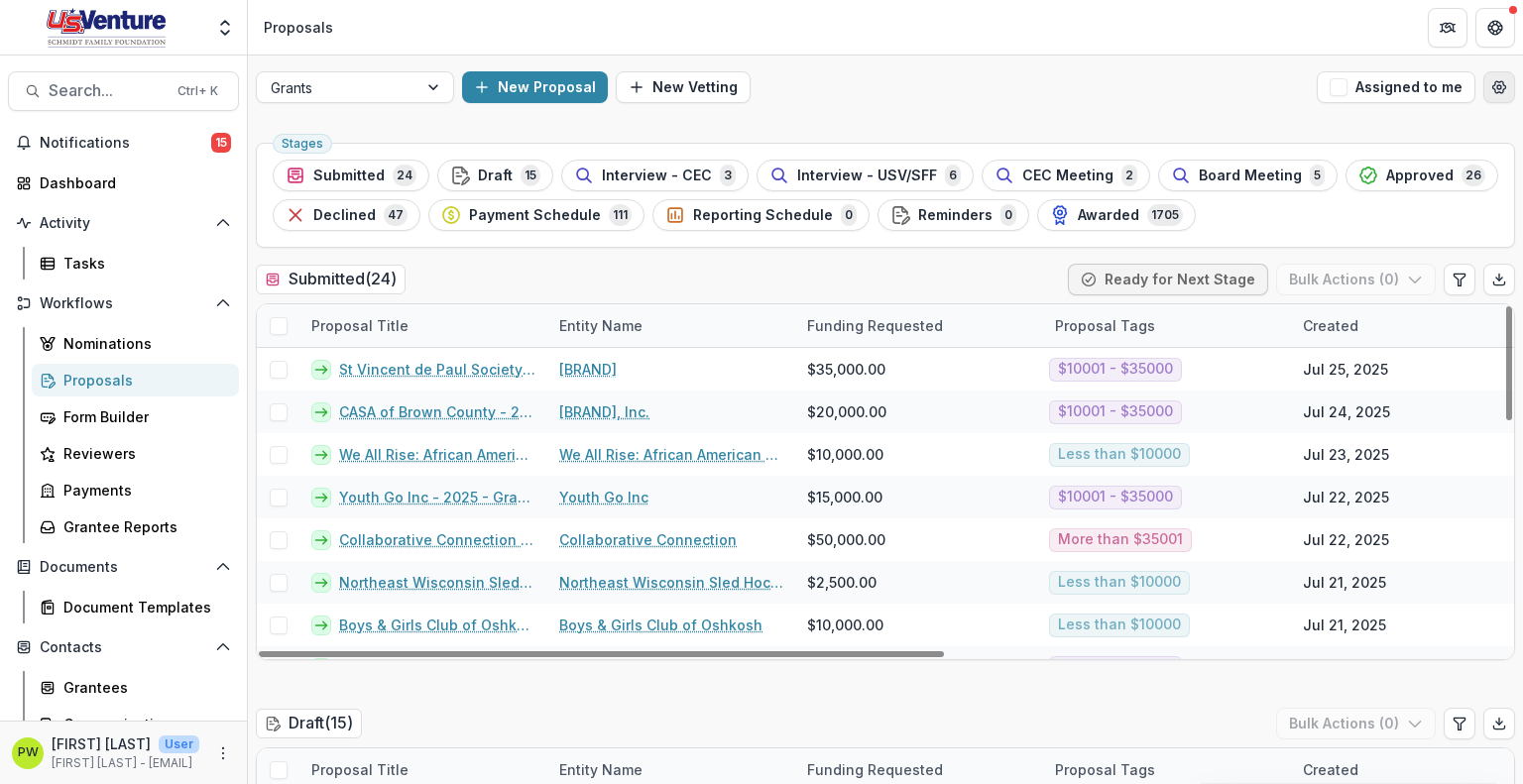 click 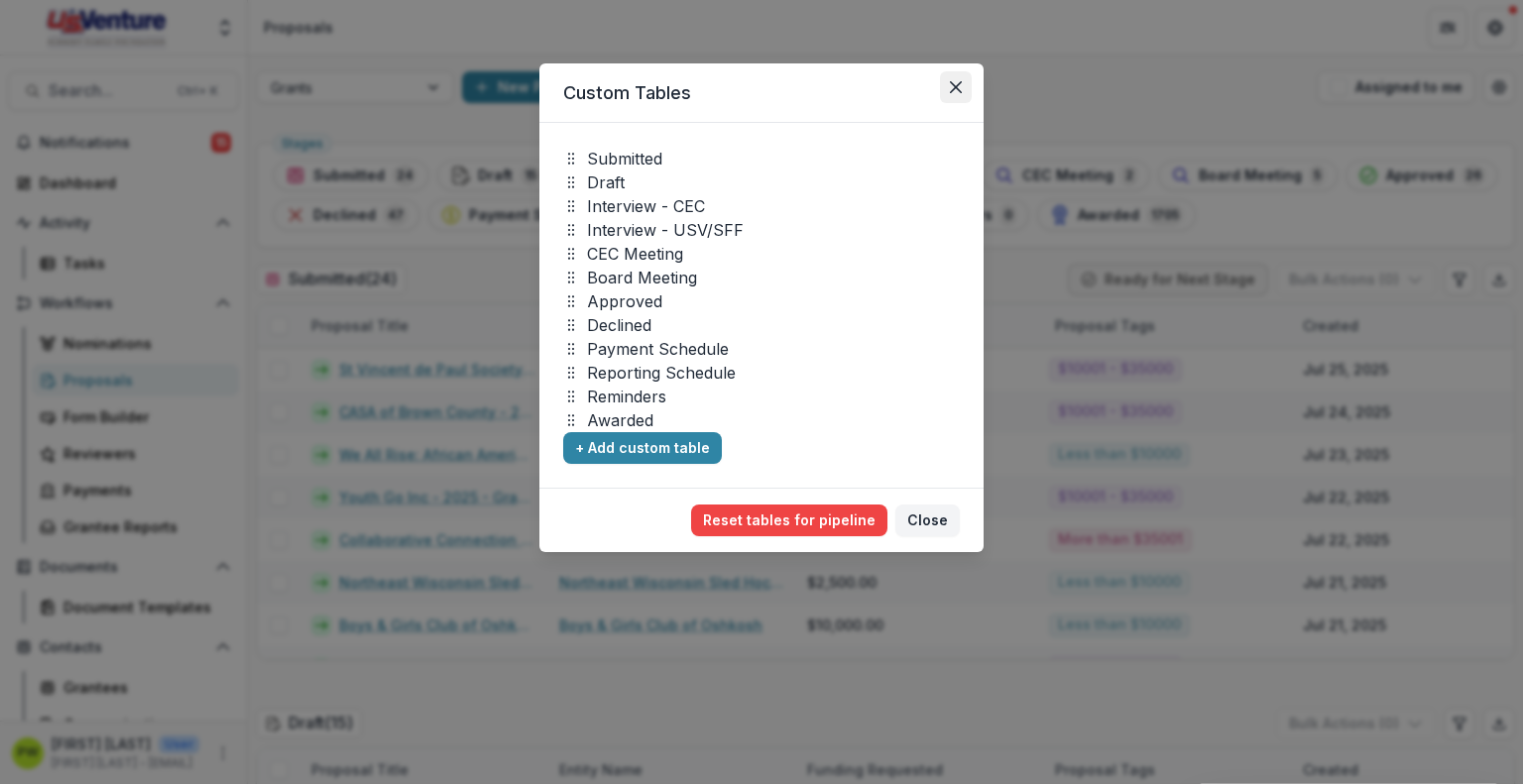 click 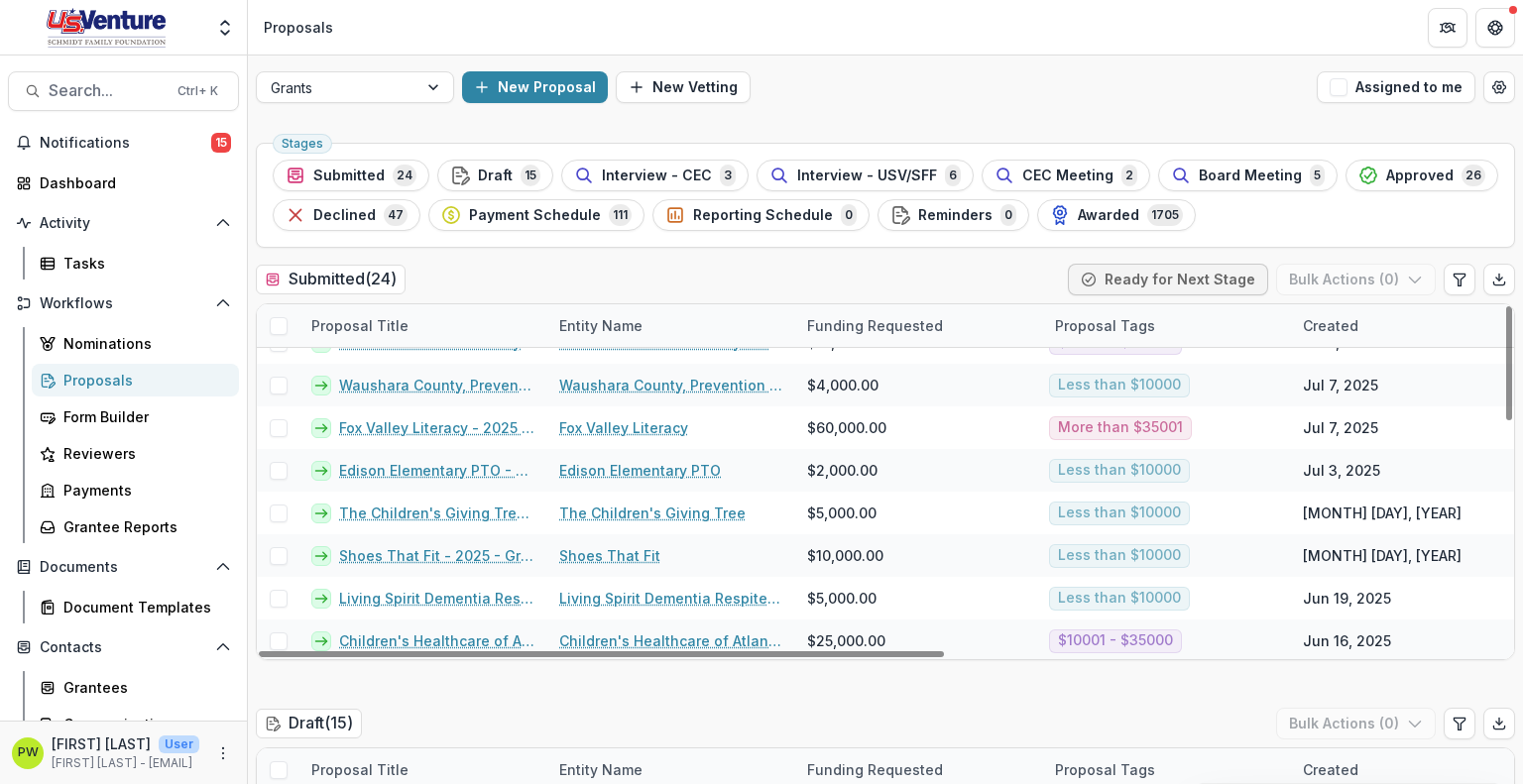 scroll, scrollTop: 711, scrollLeft: 0, axis: vertical 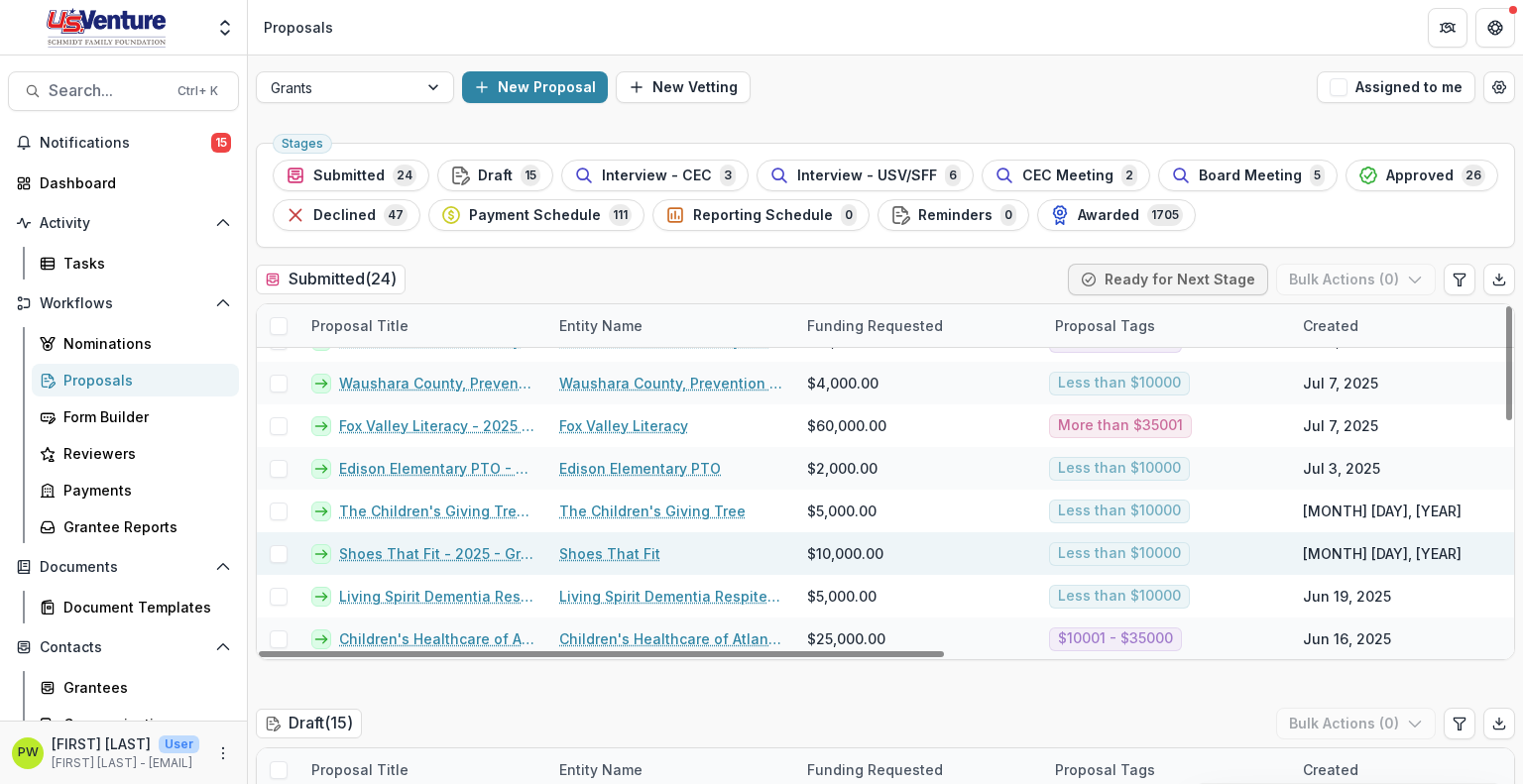 click on "Shoes That Fit - 2025 - Grant Application" at bounding box center [437, 553] 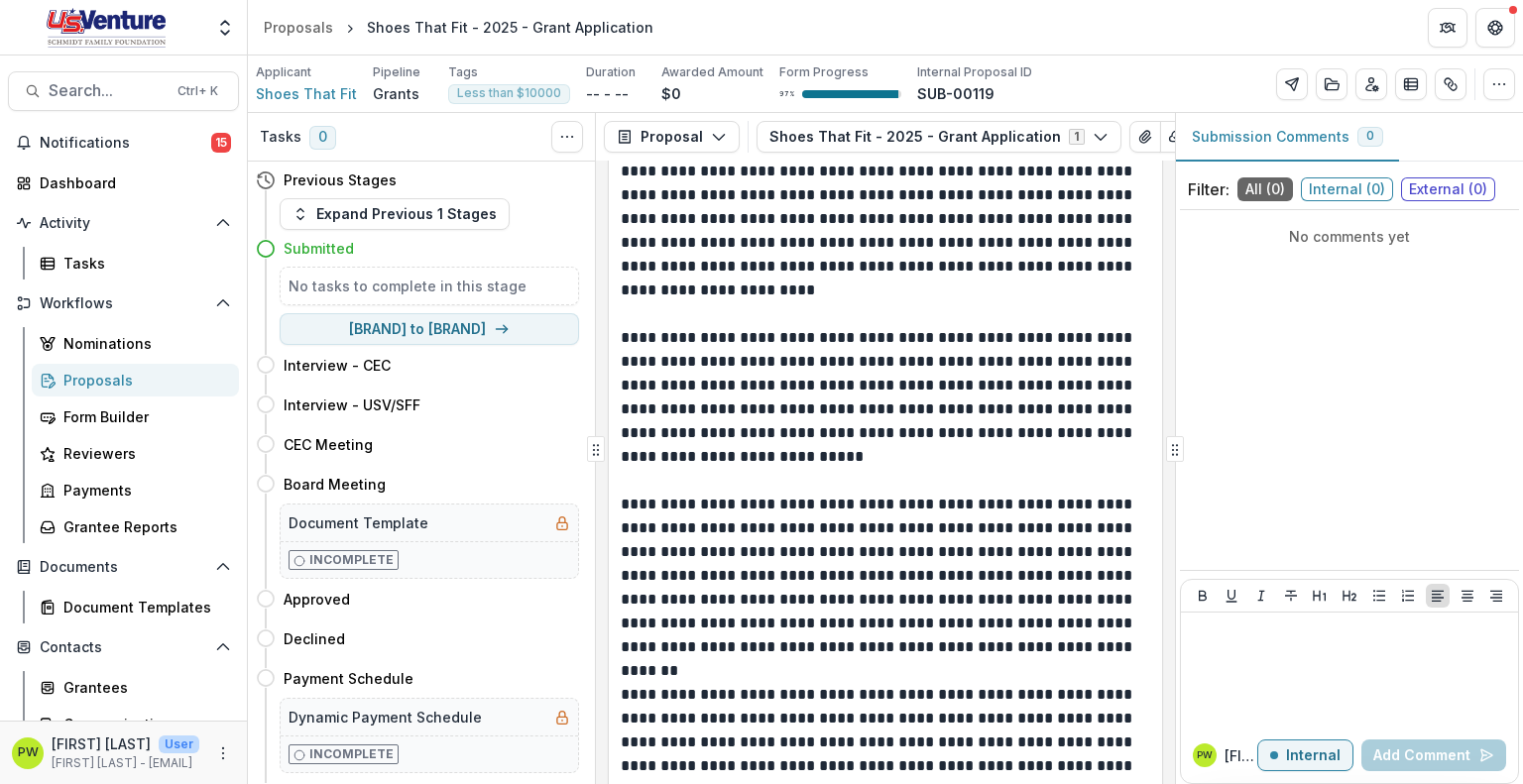 scroll, scrollTop: 2581, scrollLeft: 0, axis: vertical 